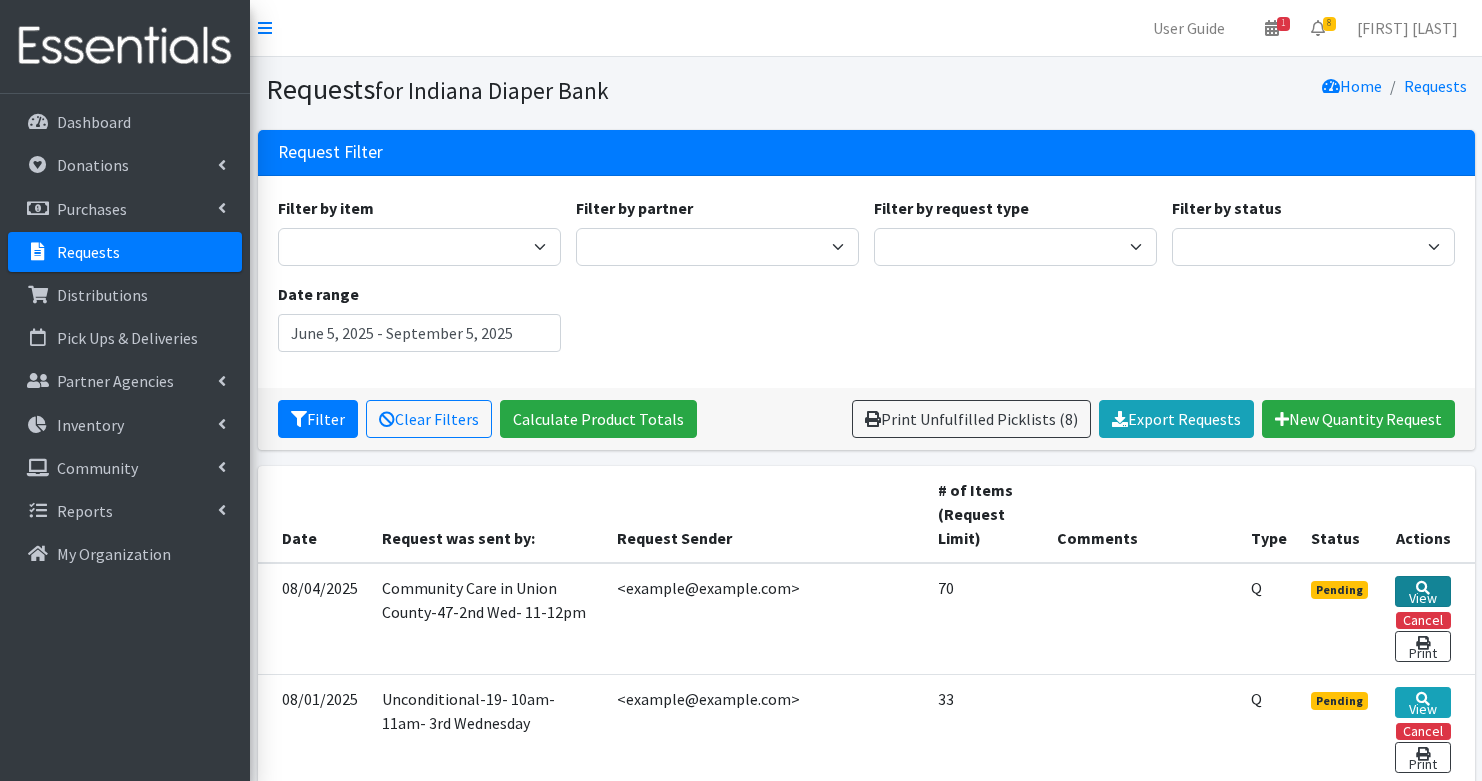 scroll, scrollTop: 141, scrollLeft: 0, axis: vertical 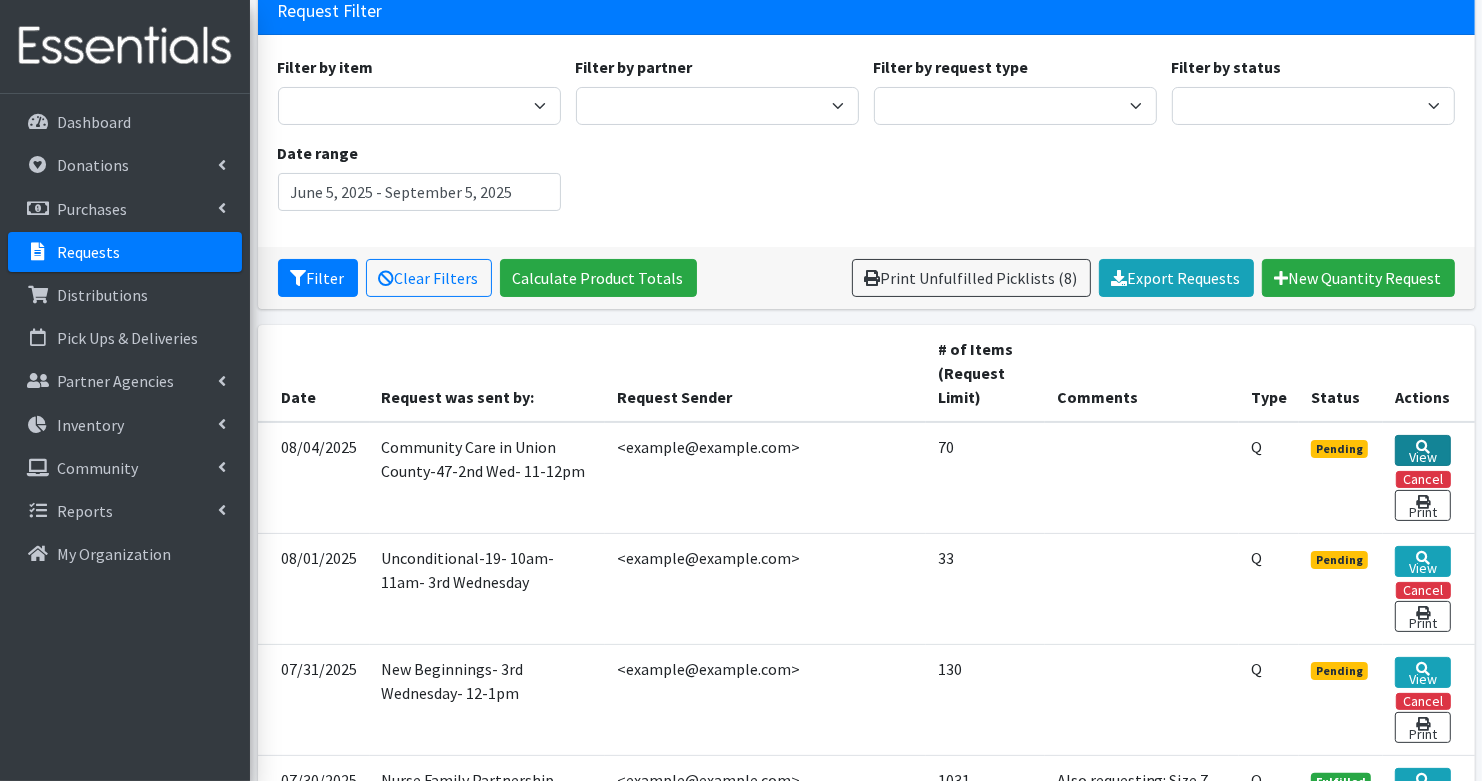 click on "View" at bounding box center (1422, 450) 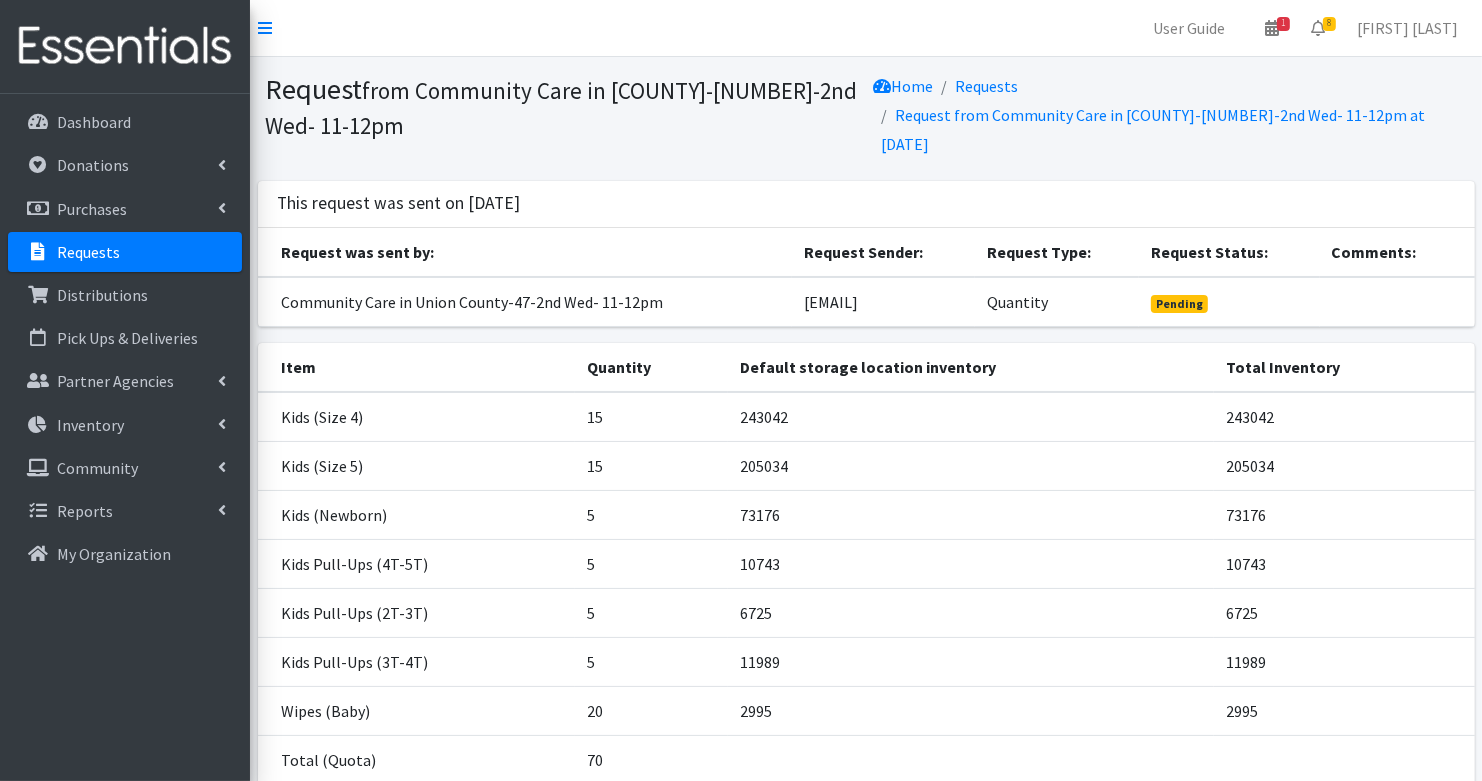 scroll, scrollTop: 150, scrollLeft: 0, axis: vertical 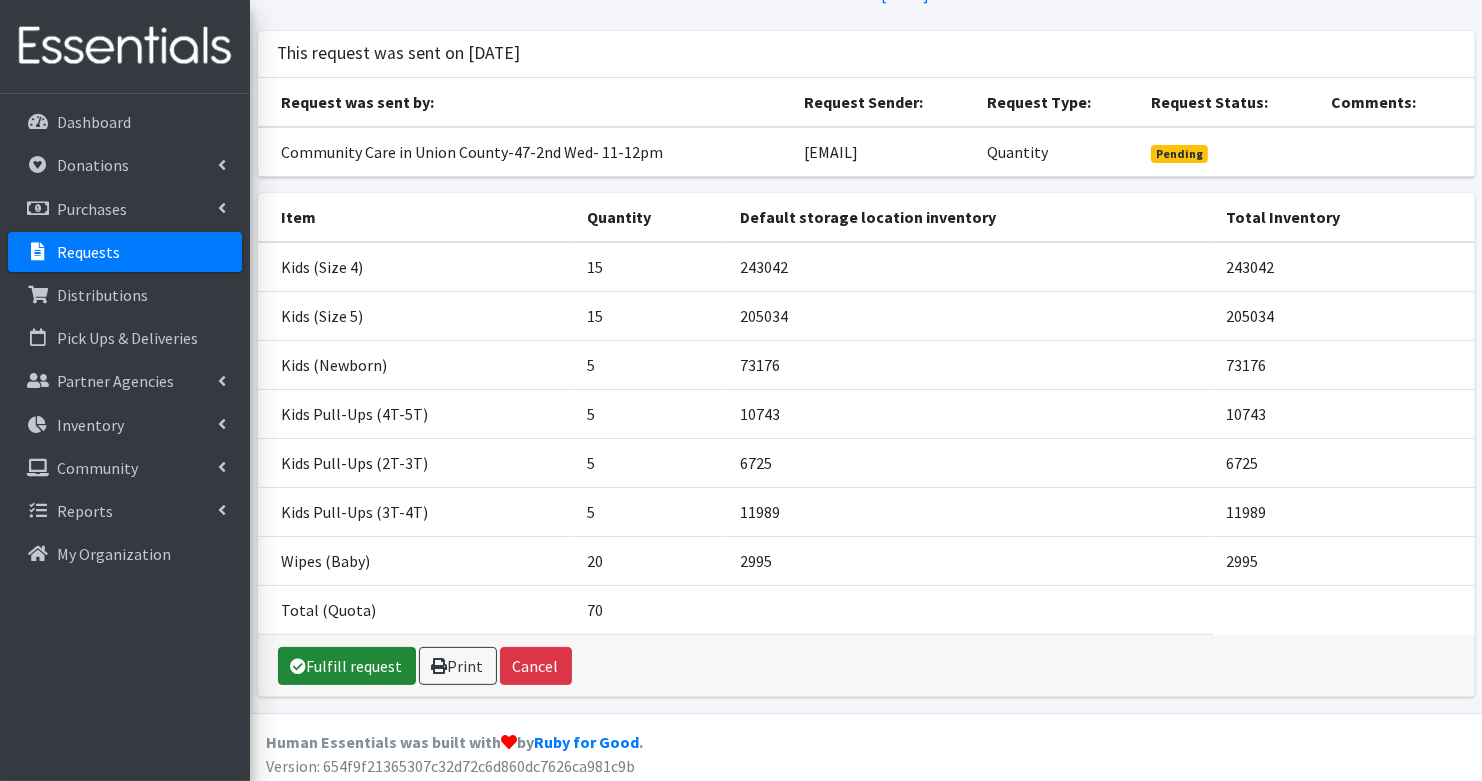 click on "Fulfill request" at bounding box center [347, 666] 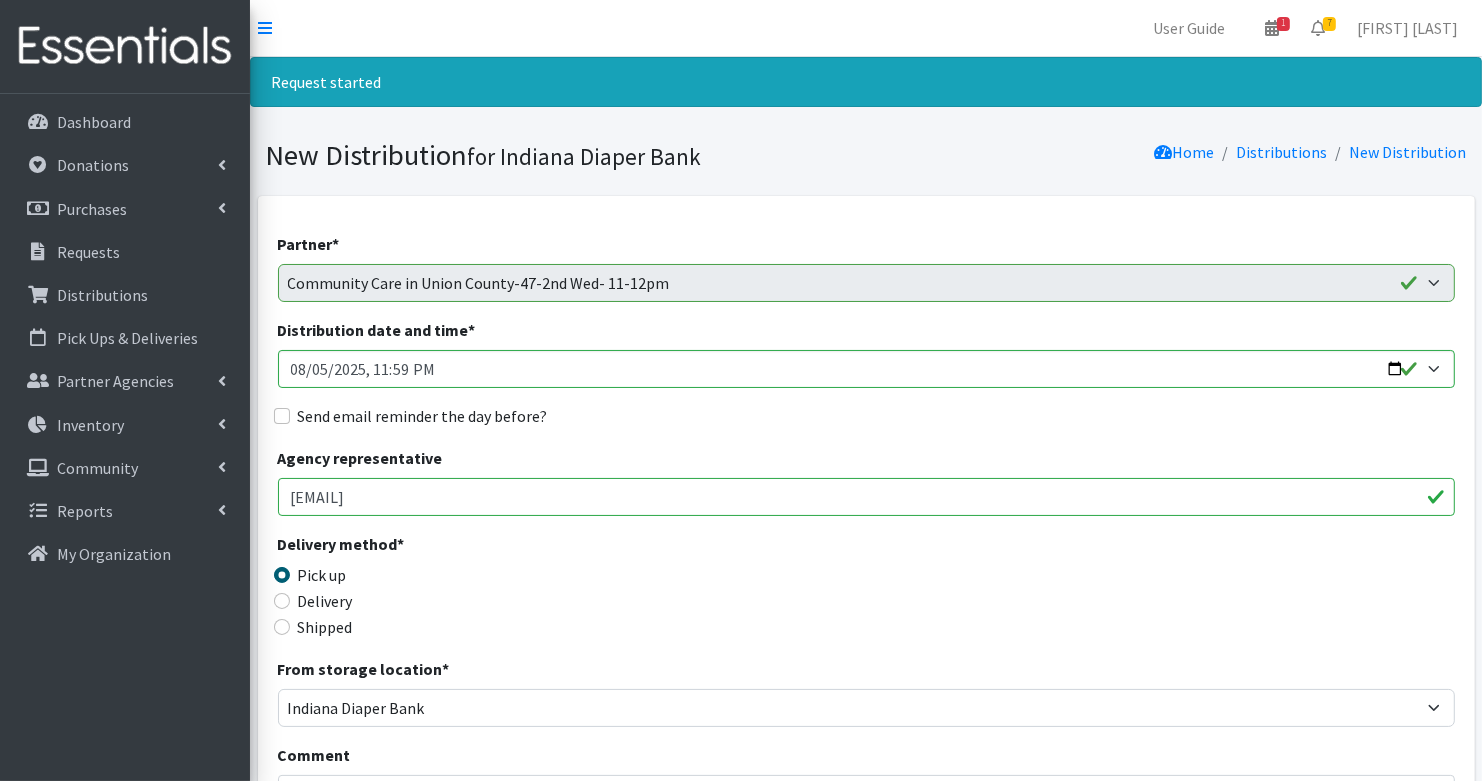 scroll, scrollTop: 94, scrollLeft: 0, axis: vertical 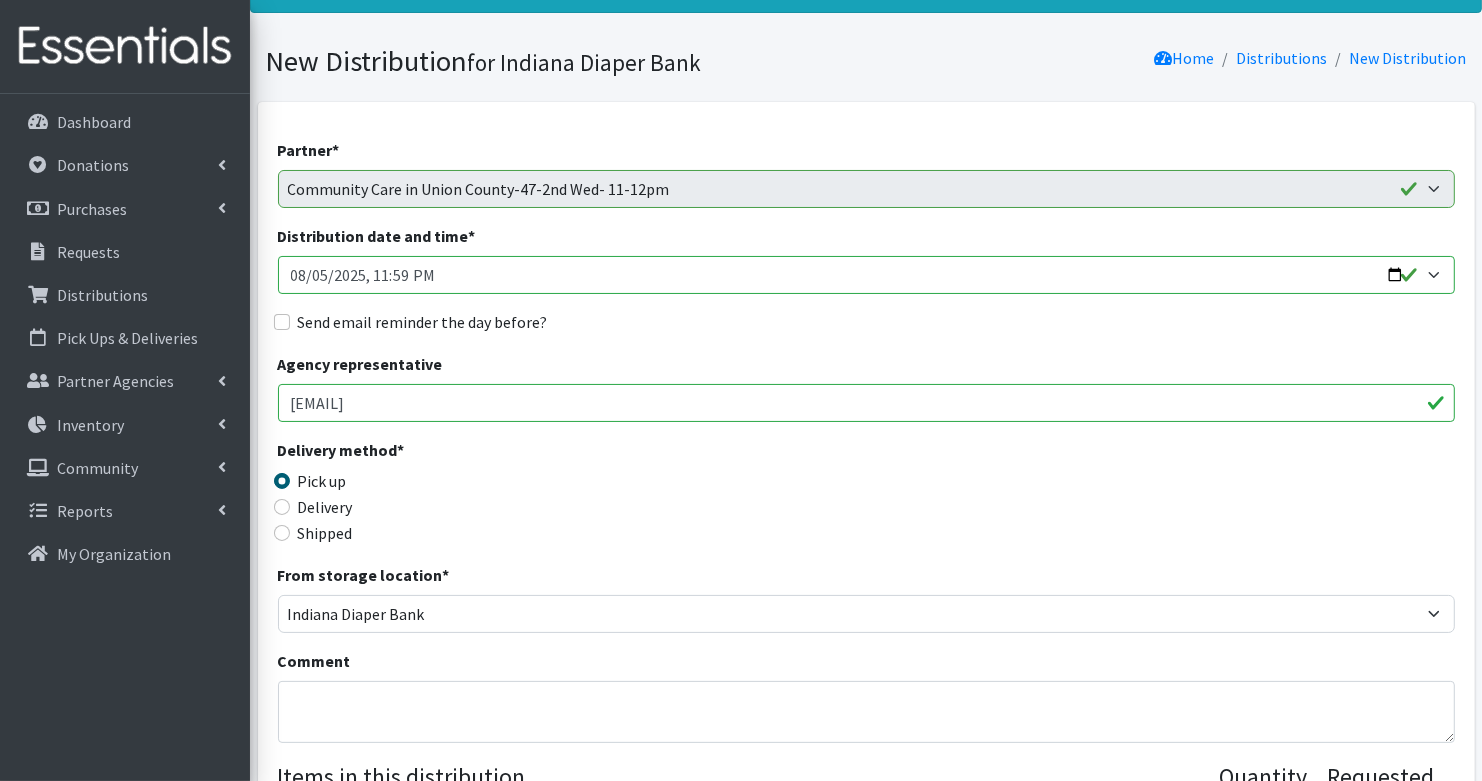 click on "Distribution date and time  *" at bounding box center [866, 275] 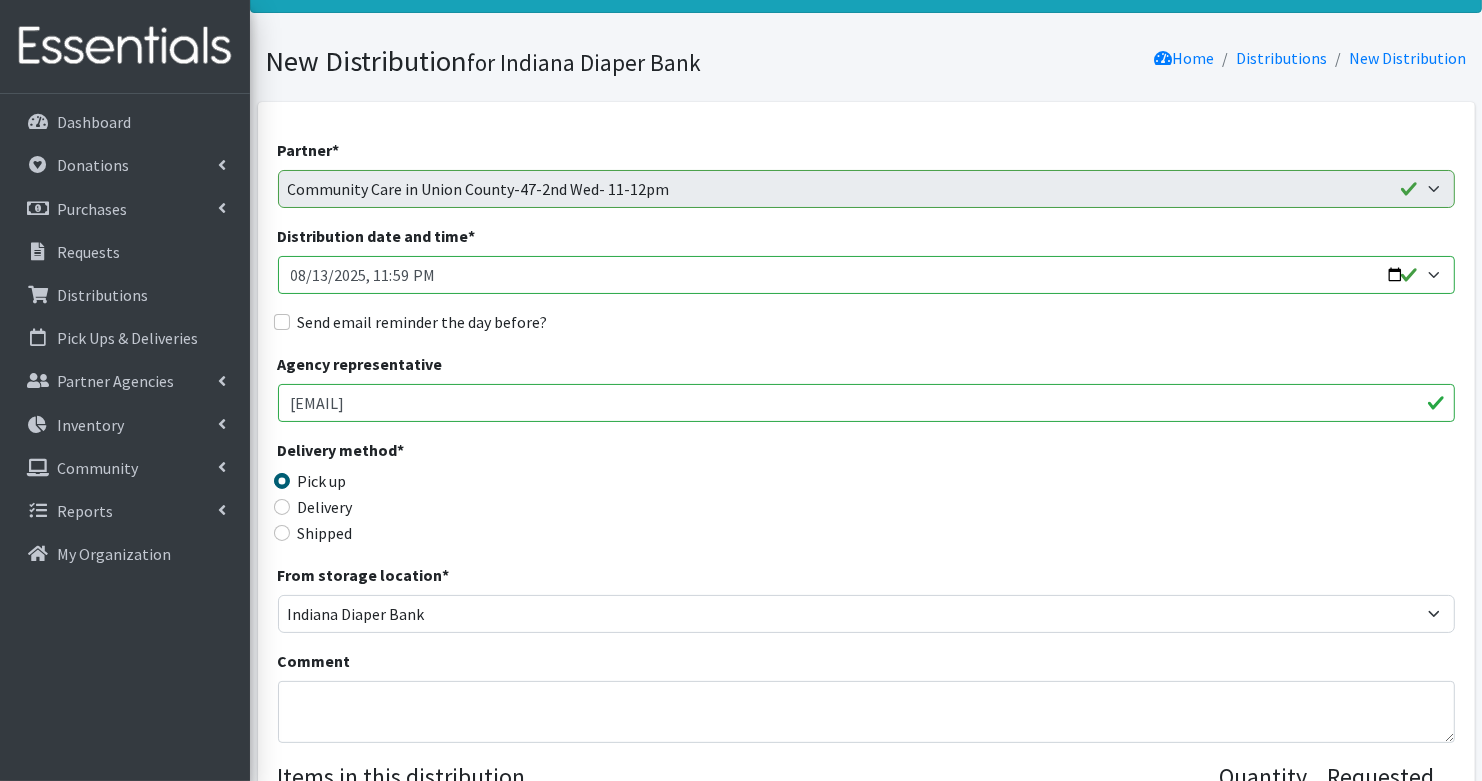 click on "Distribution date and time  *" at bounding box center [866, 275] 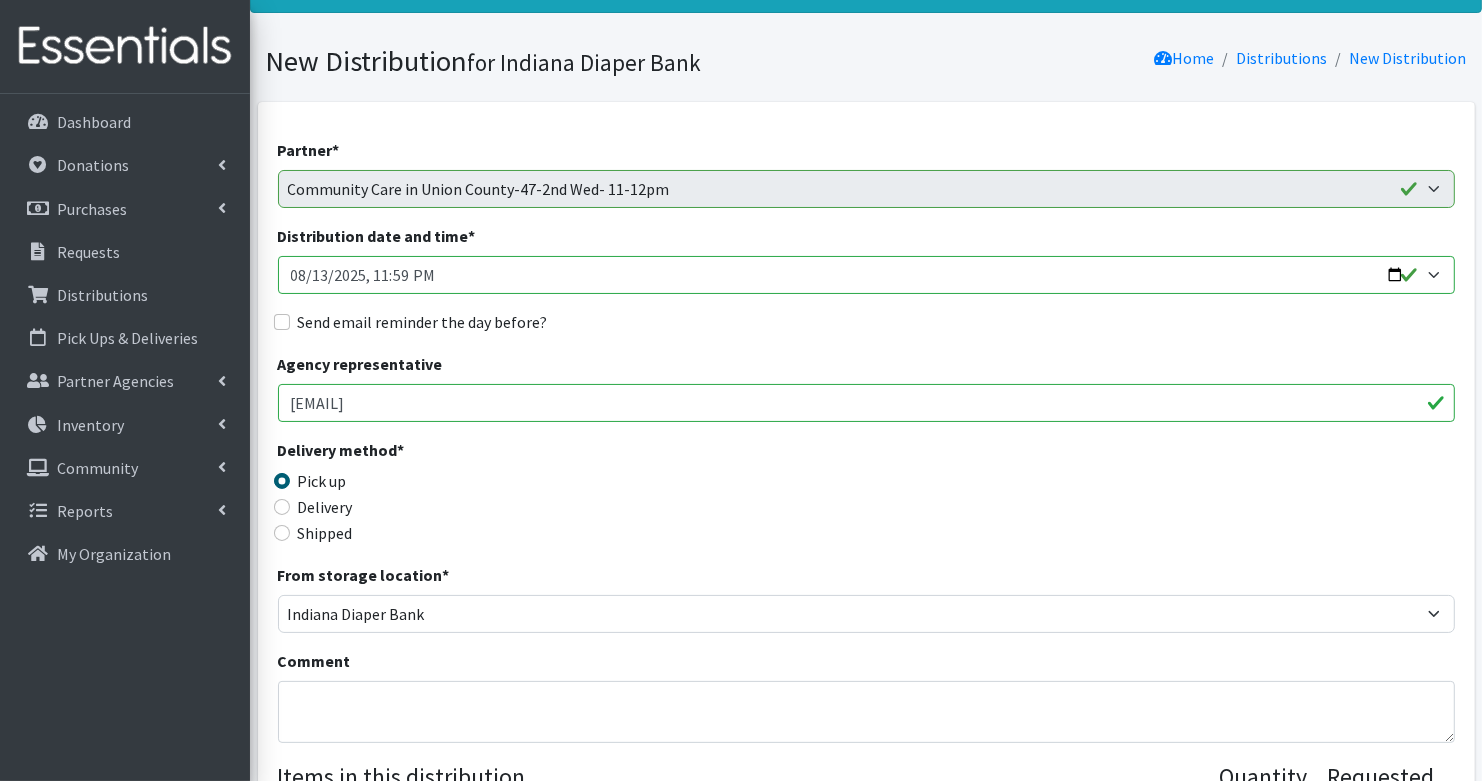 type on "2025-08-13T11:00" 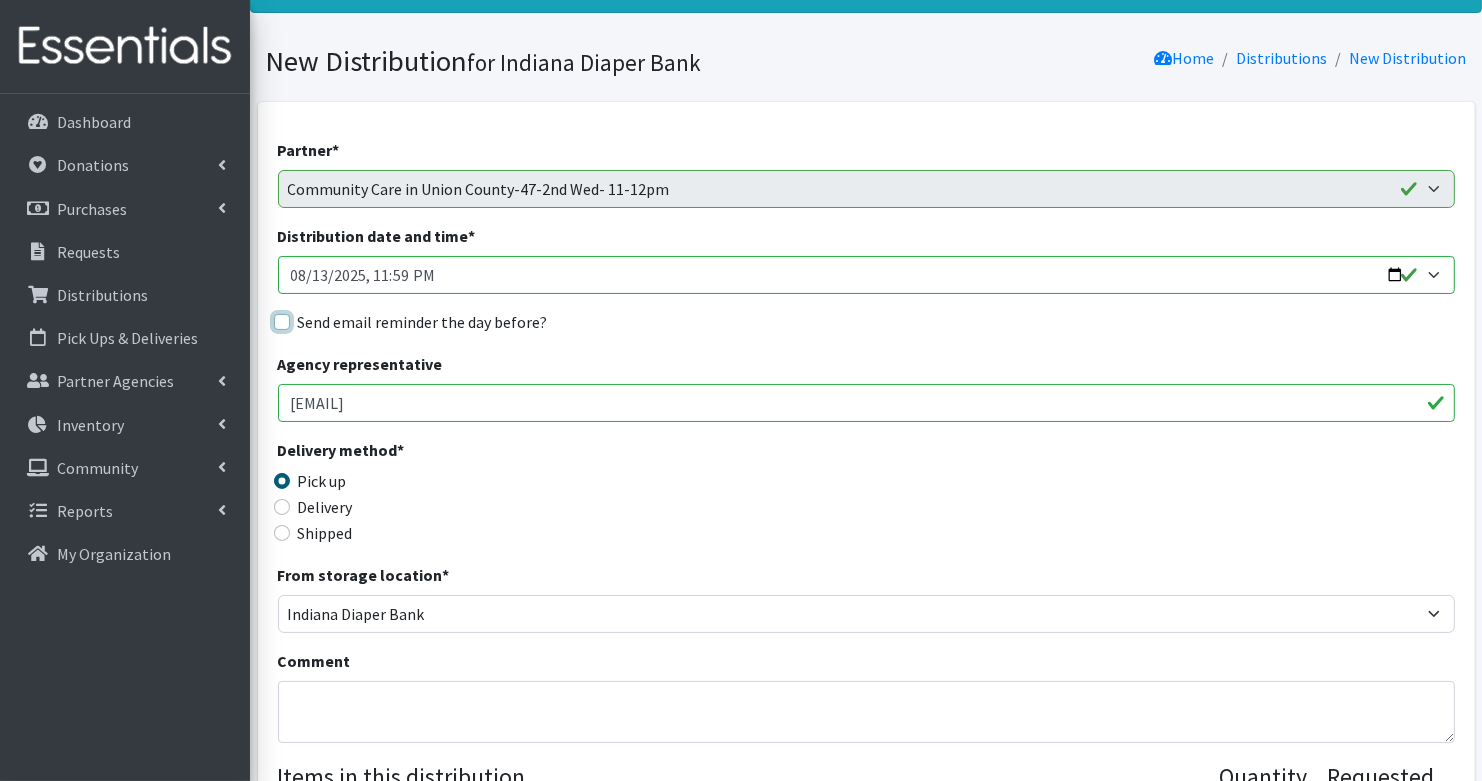 click on "Send email reminder the day before?" at bounding box center [282, 322] 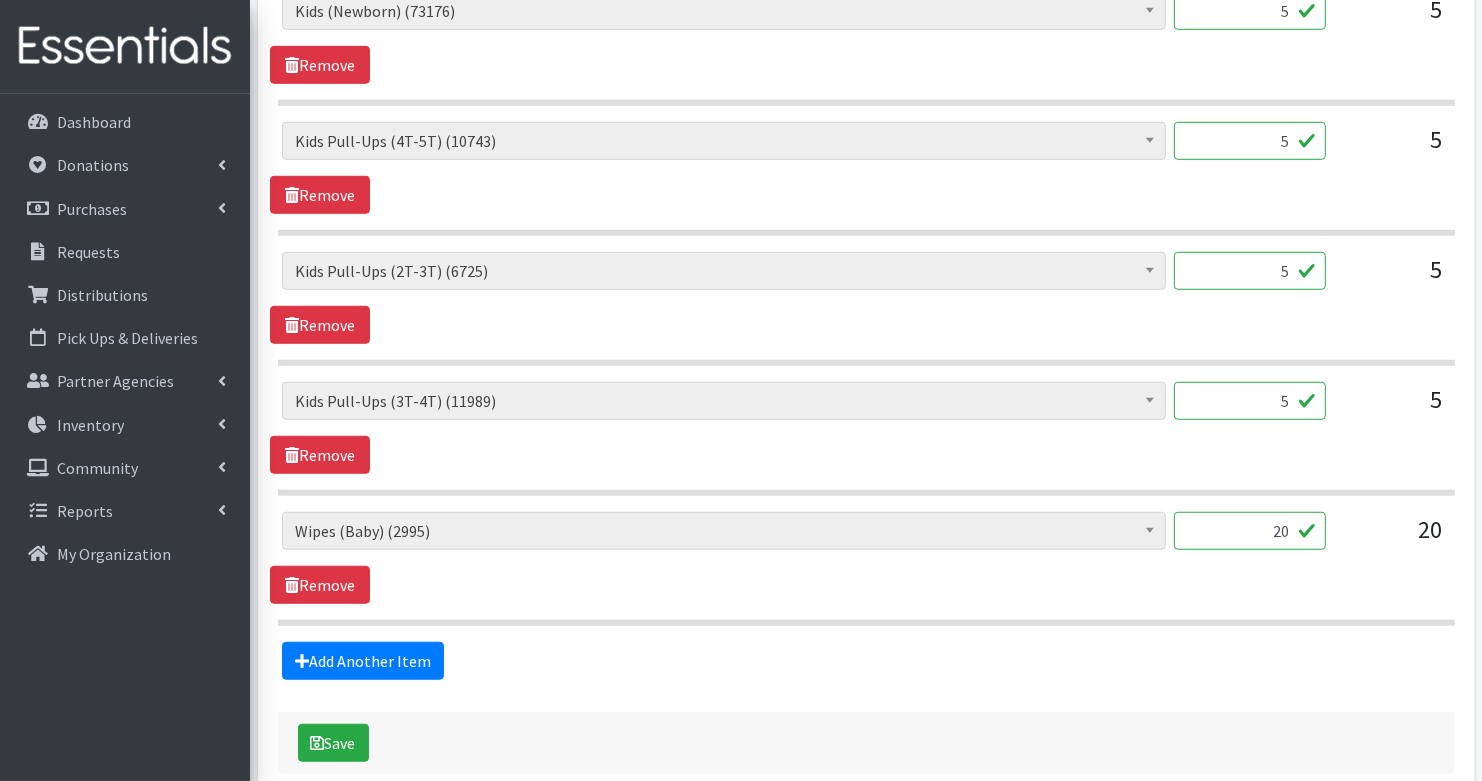 scroll, scrollTop: 1327, scrollLeft: 0, axis: vertical 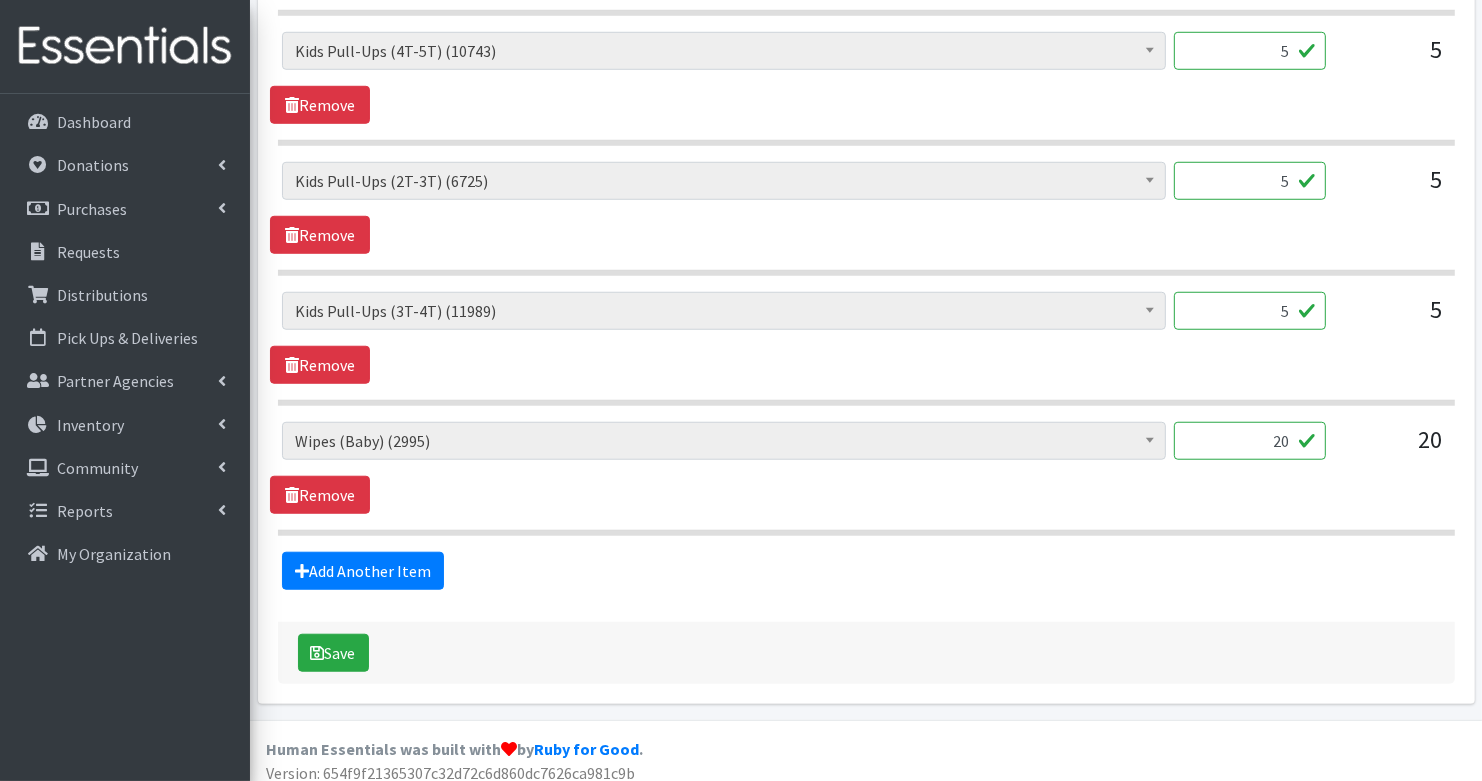 click on "20" at bounding box center (1250, 441) 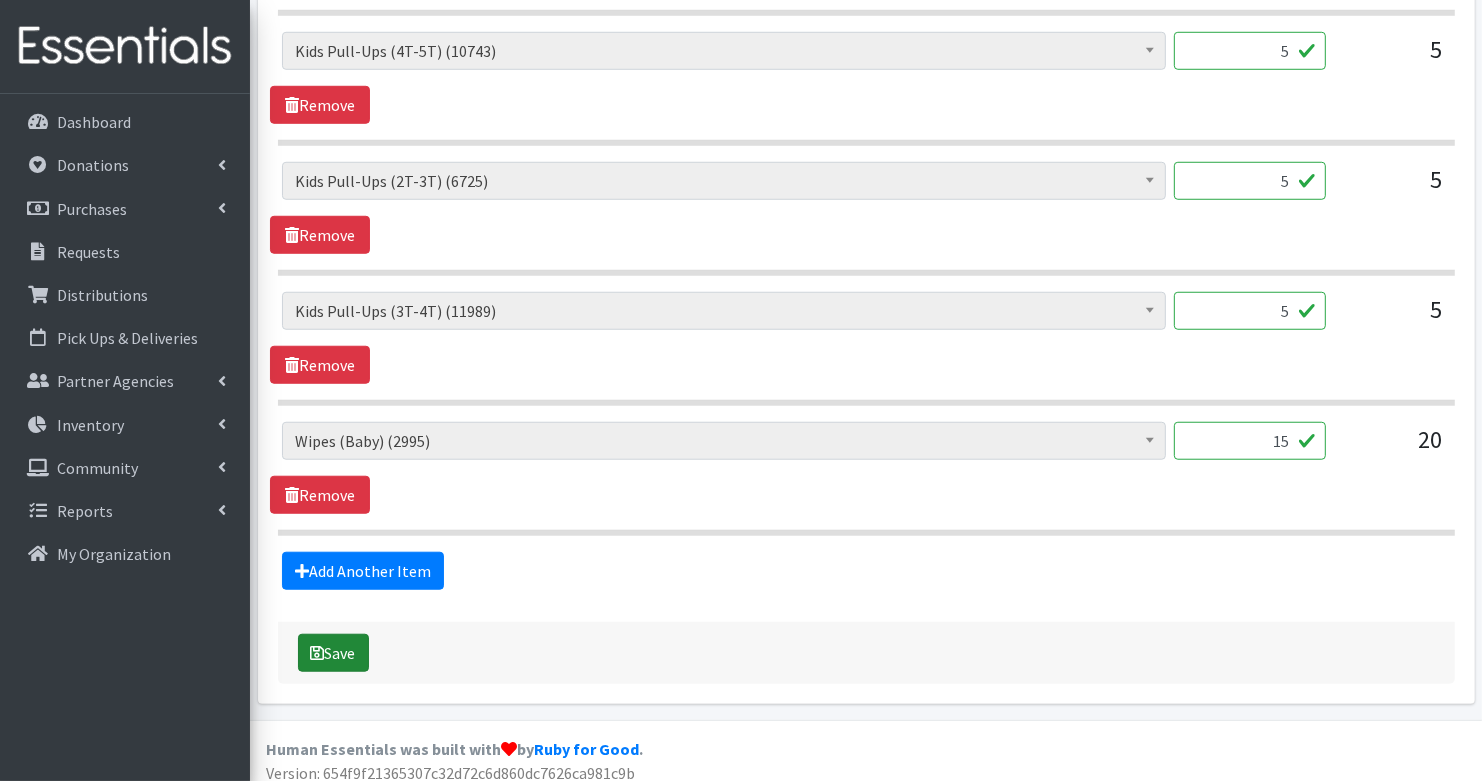 type on "15" 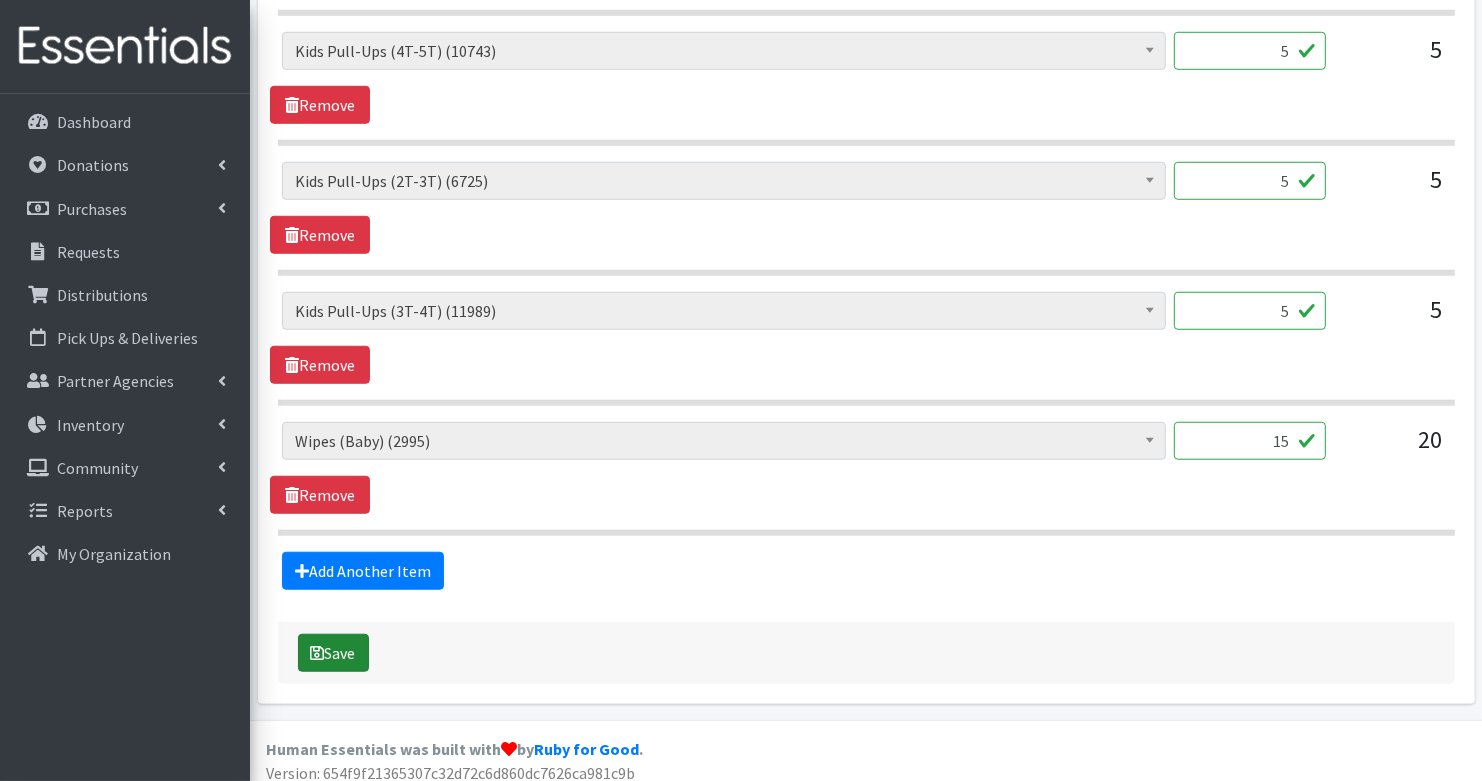 click on "Save" at bounding box center (333, 653) 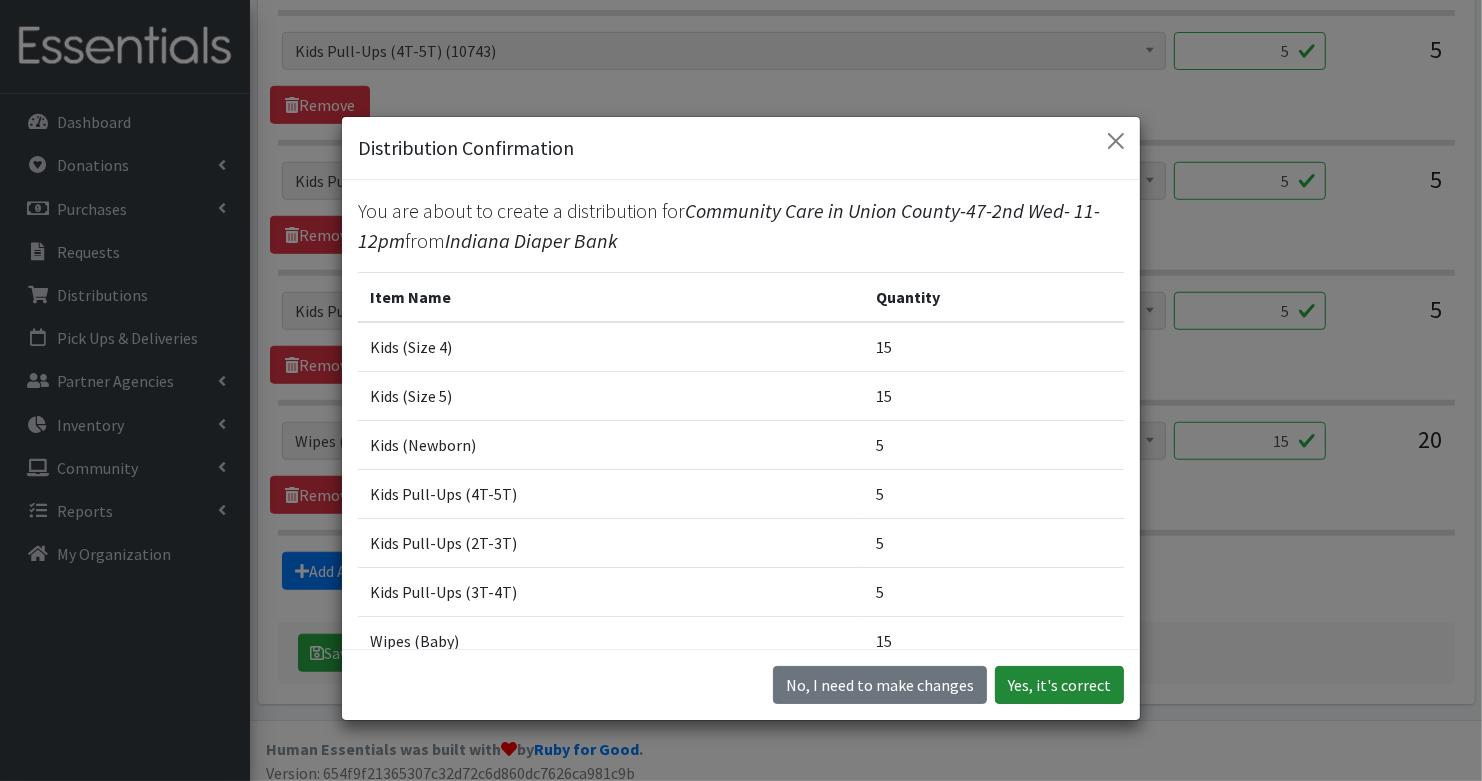 click on "Yes, it's correct" at bounding box center (1059, 685) 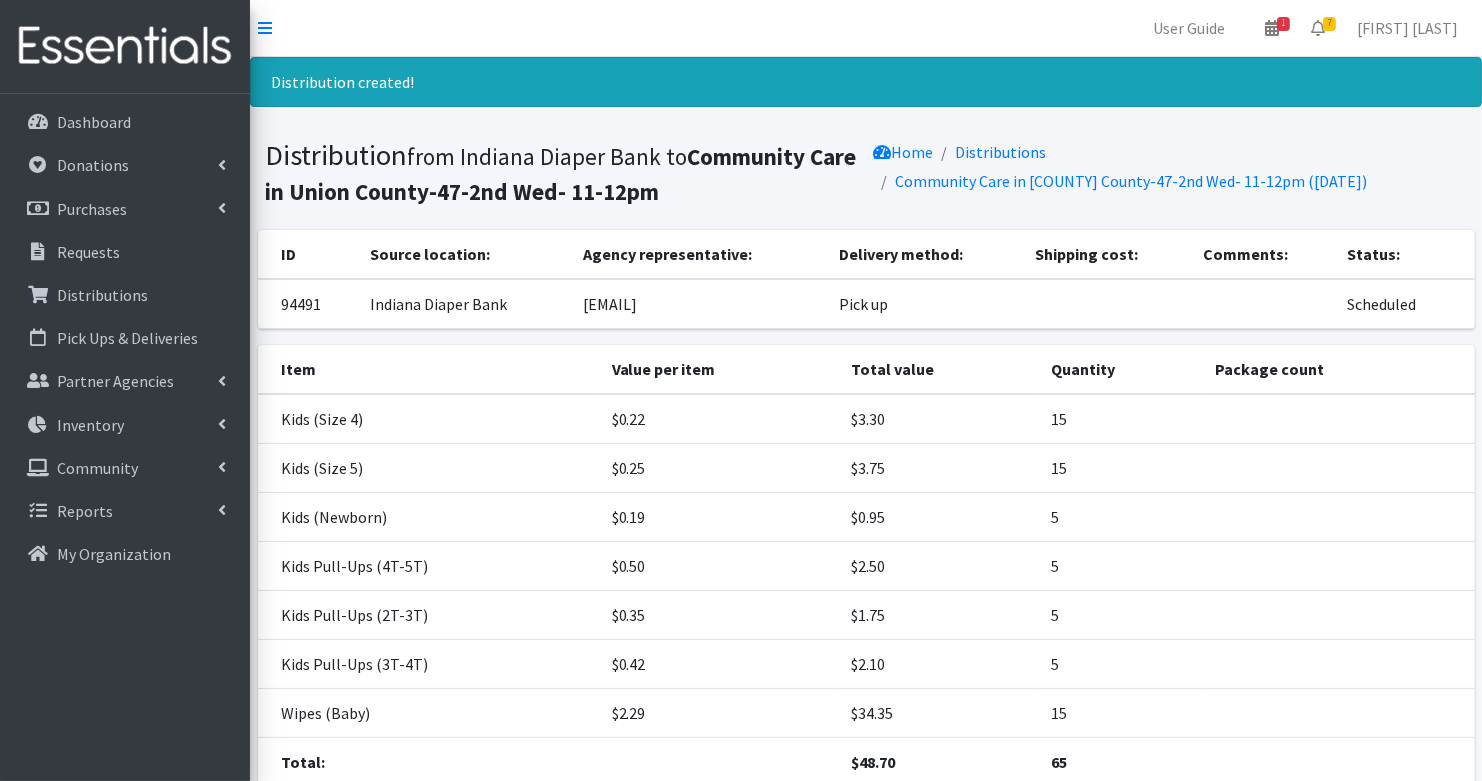 scroll, scrollTop: 152, scrollLeft: 0, axis: vertical 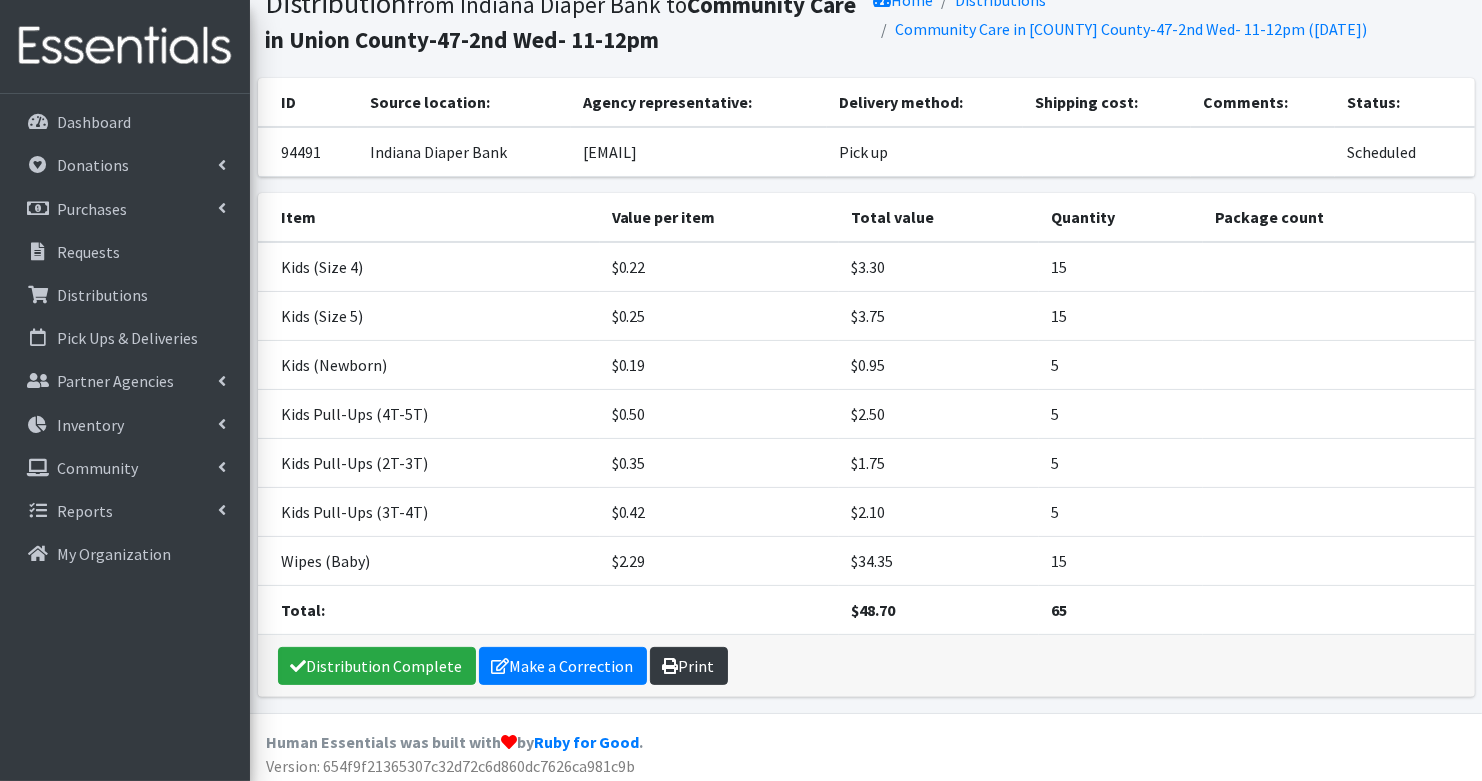 click on "Print" at bounding box center (689, 666) 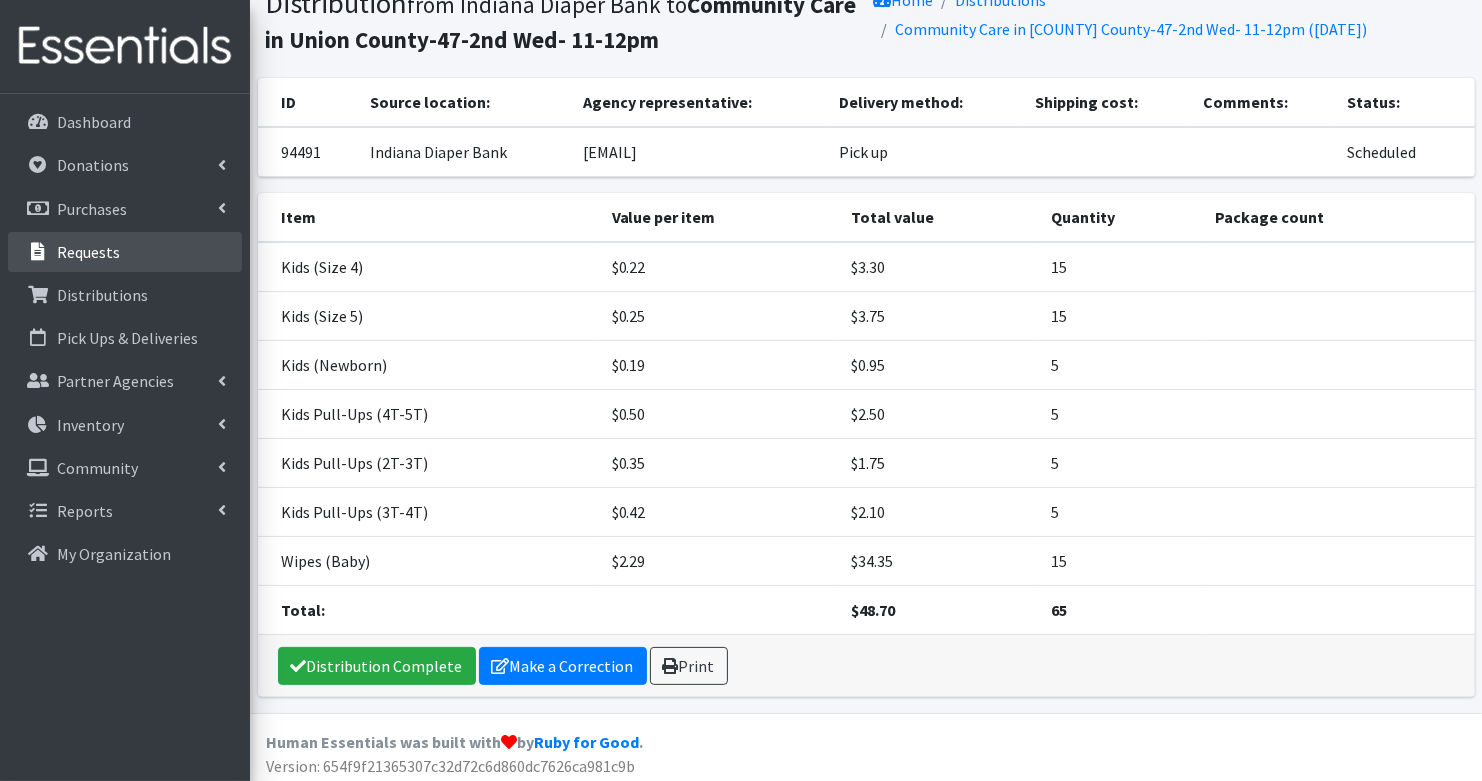 click on "Requests" at bounding box center [125, 252] 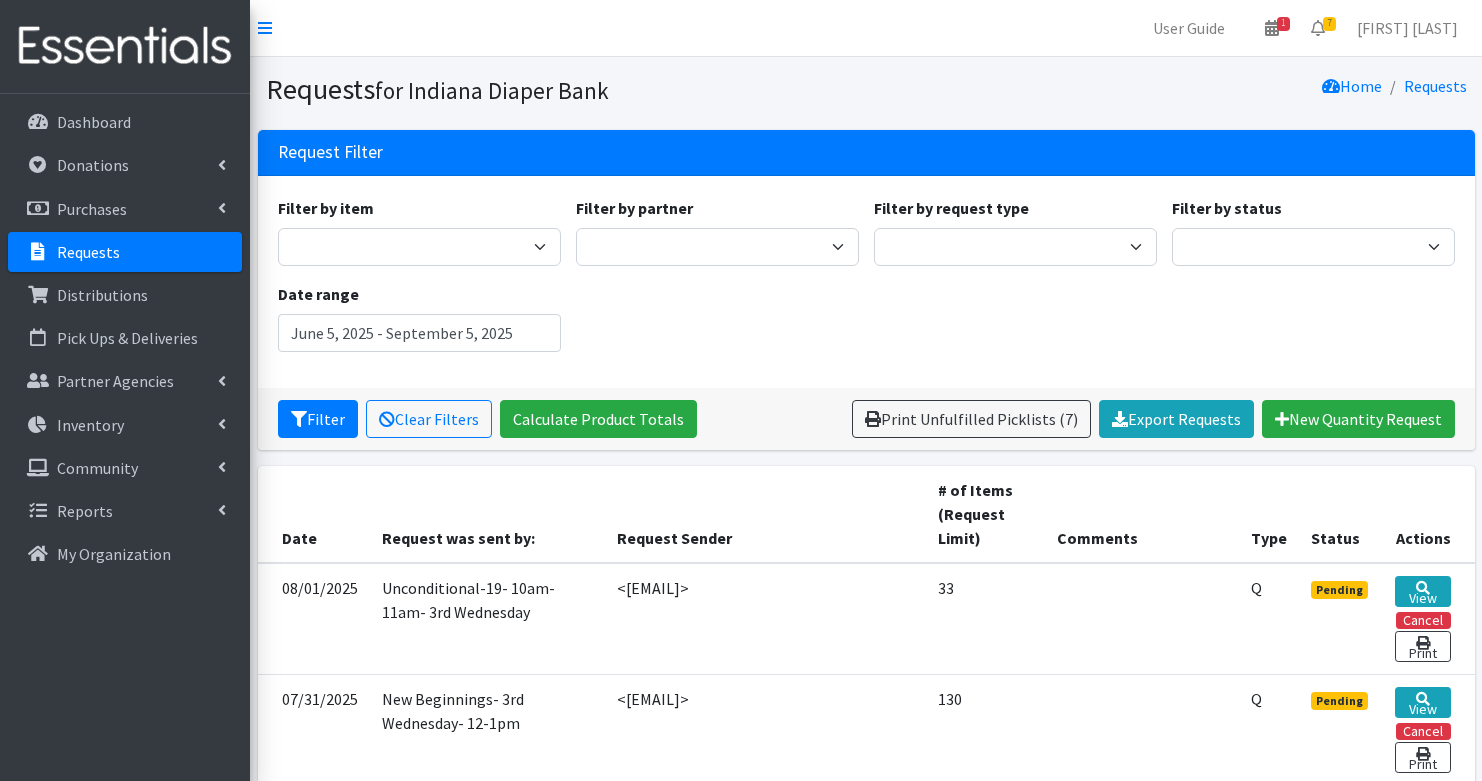 scroll, scrollTop: 0, scrollLeft: 0, axis: both 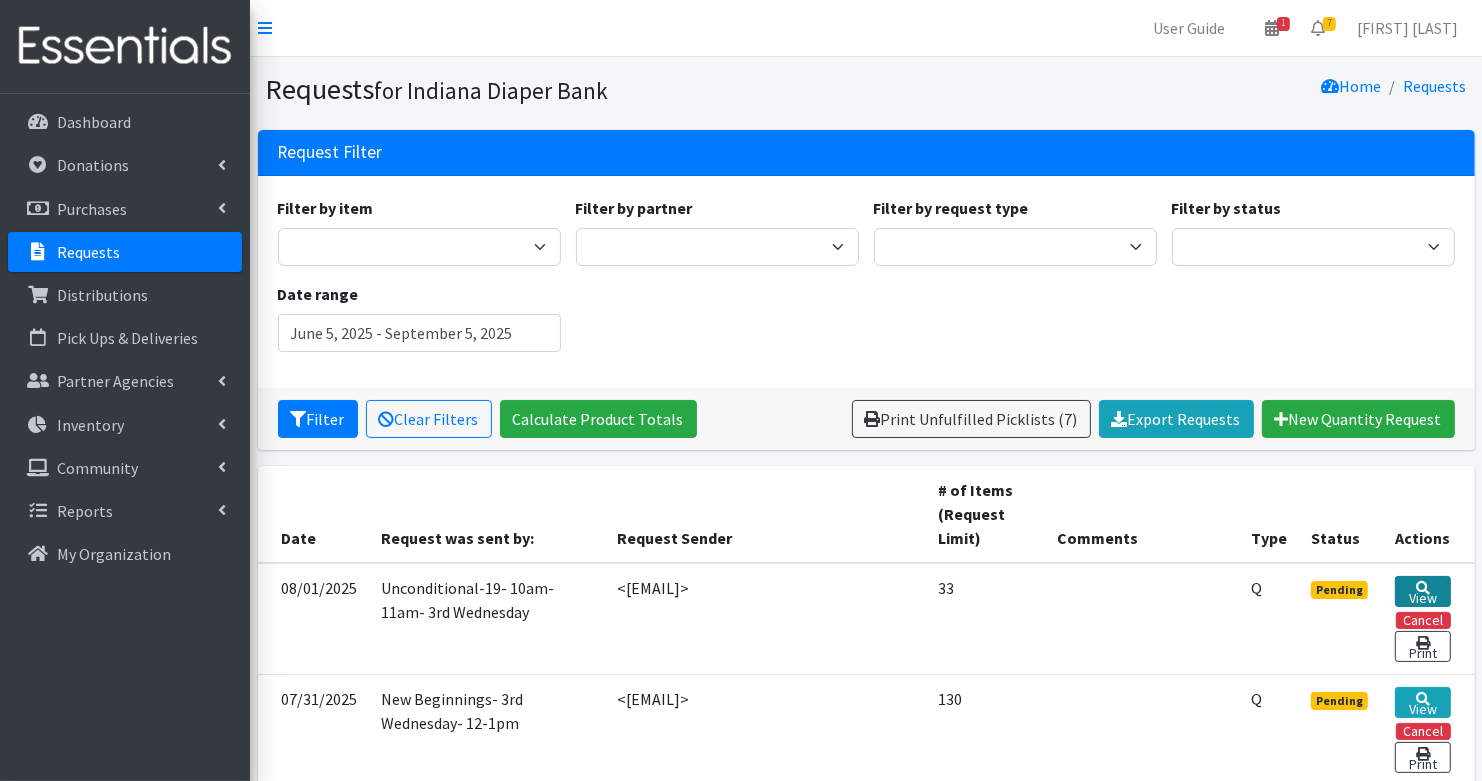 click at bounding box center (1423, 588) 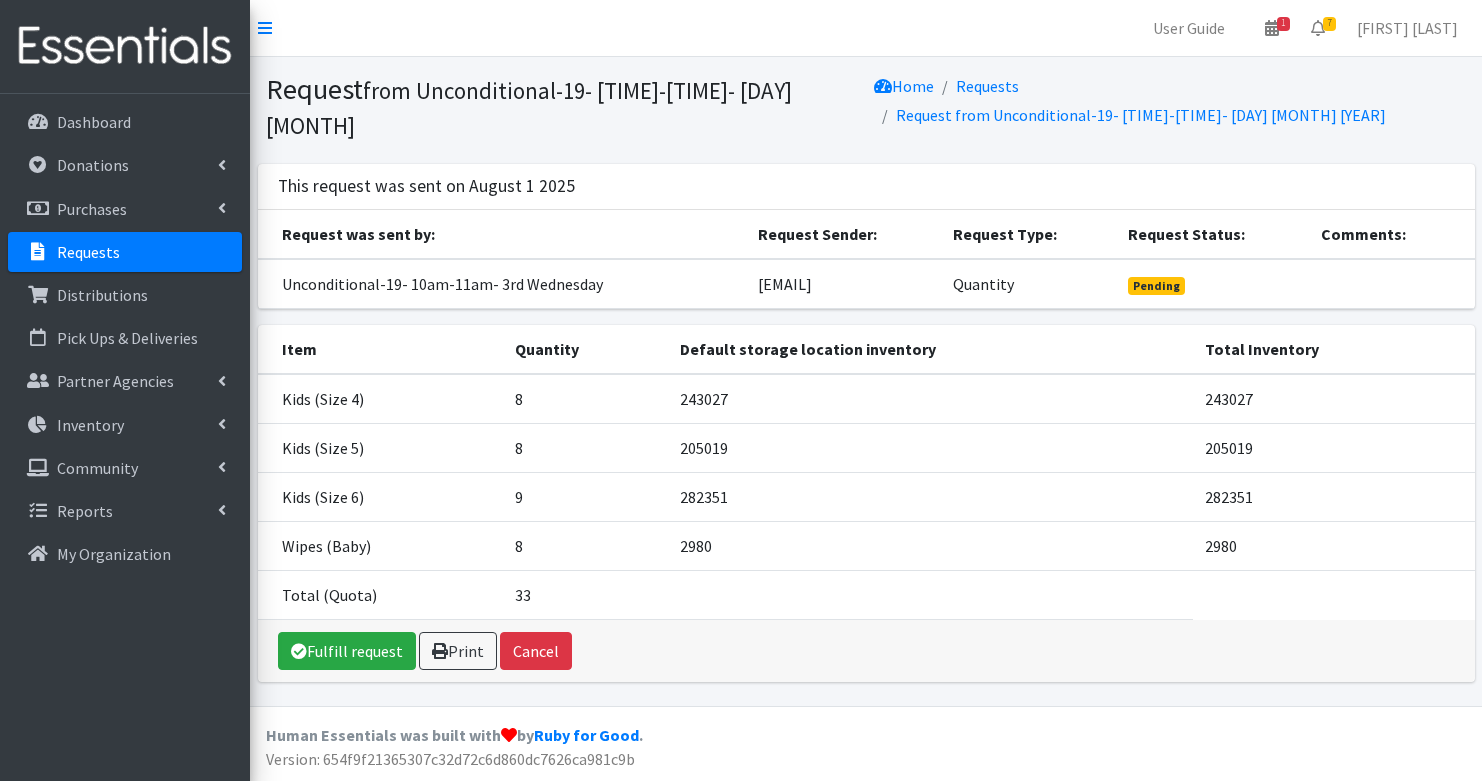 scroll, scrollTop: 0, scrollLeft: 0, axis: both 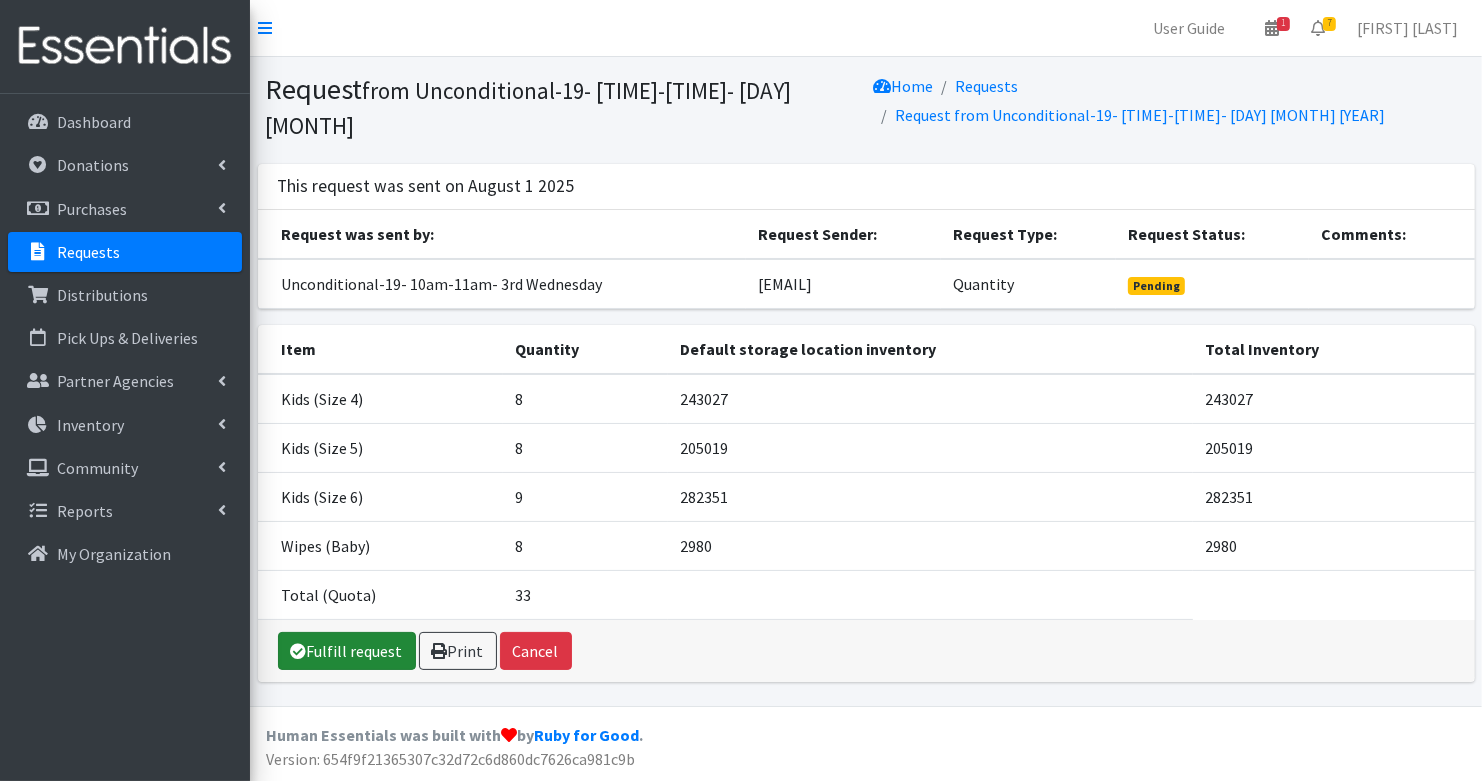click on "Fulfill request" at bounding box center (347, 651) 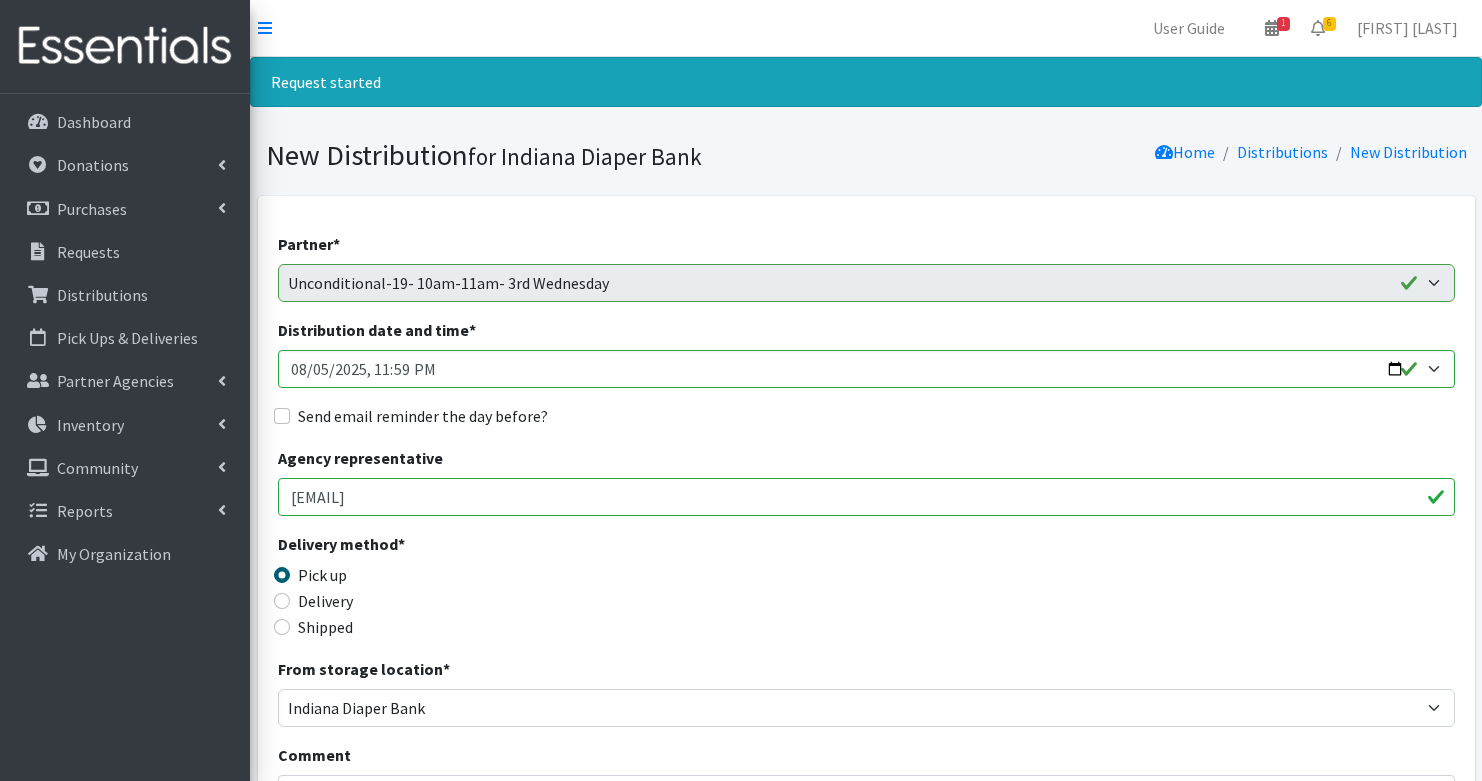 scroll, scrollTop: 0, scrollLeft: 0, axis: both 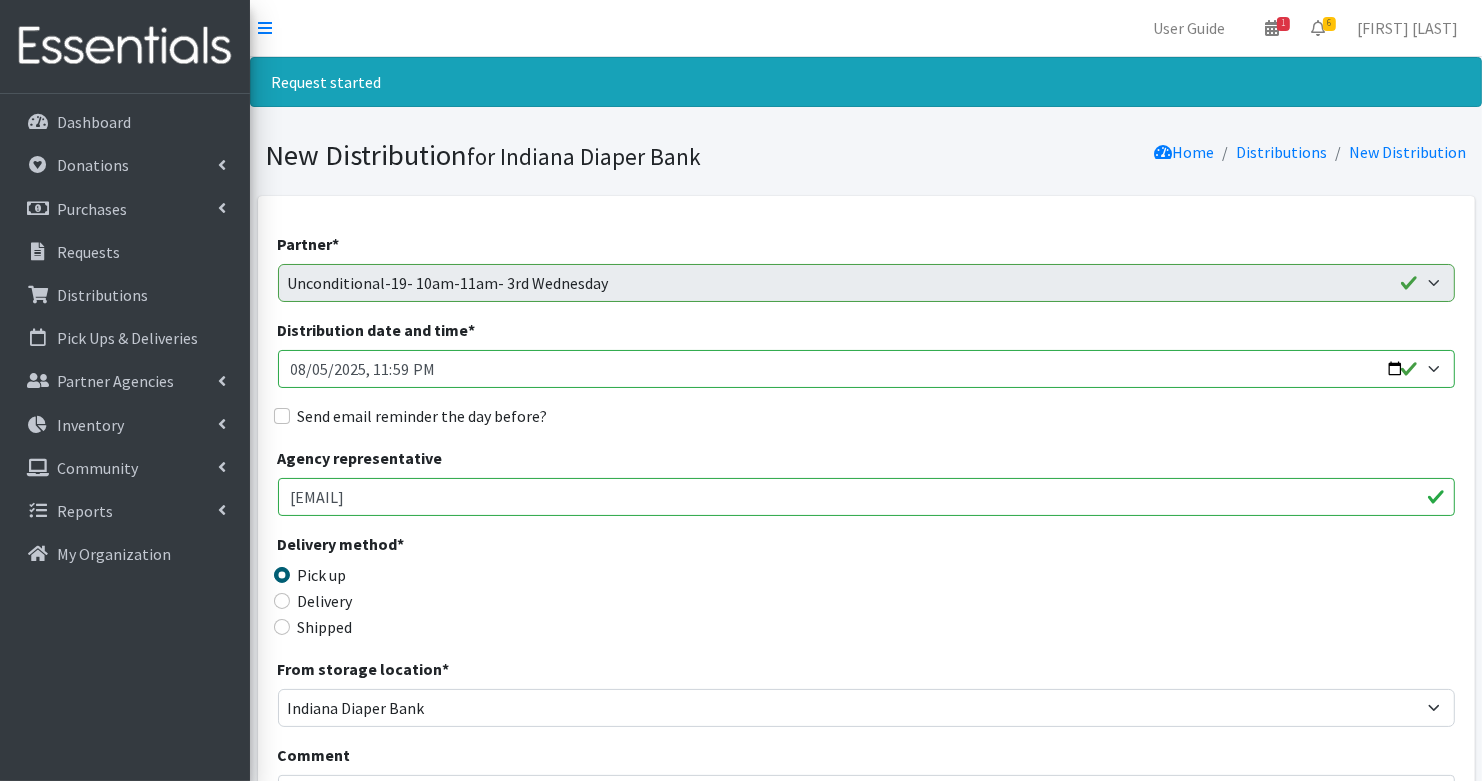 click on "Distribution date and time  *" at bounding box center [866, 369] 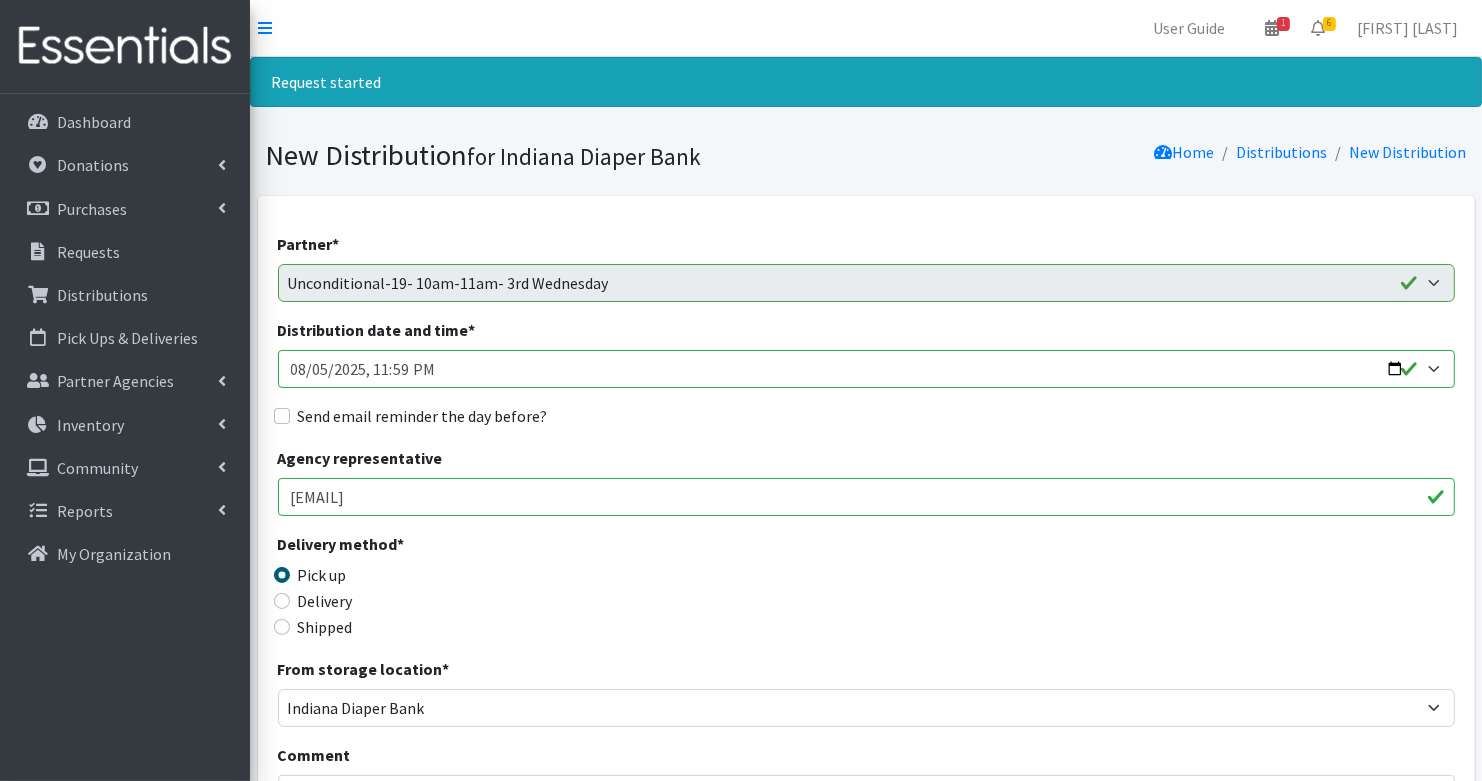 click on "Distribution date and time  *" at bounding box center (866, 369) 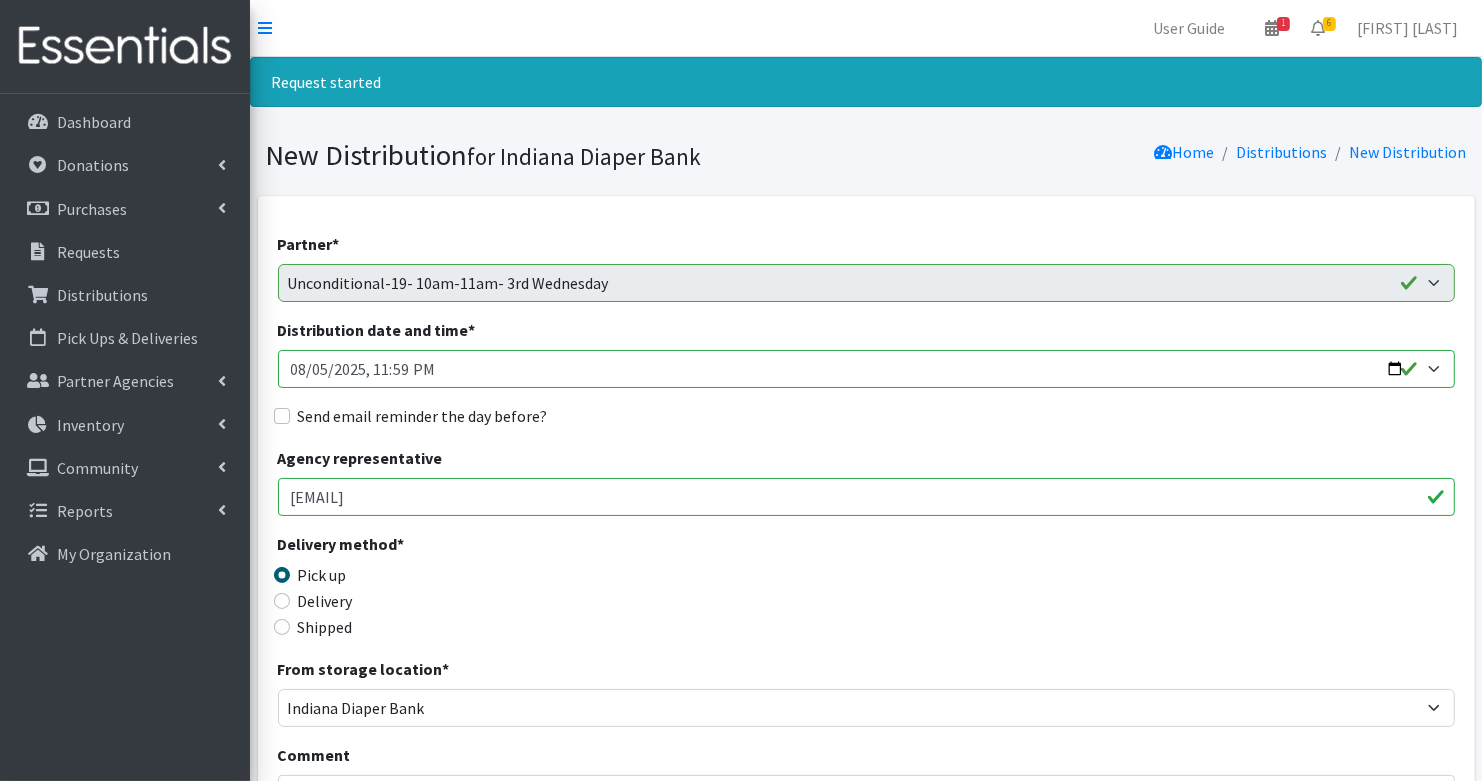 type on "[DATE]T10:00" 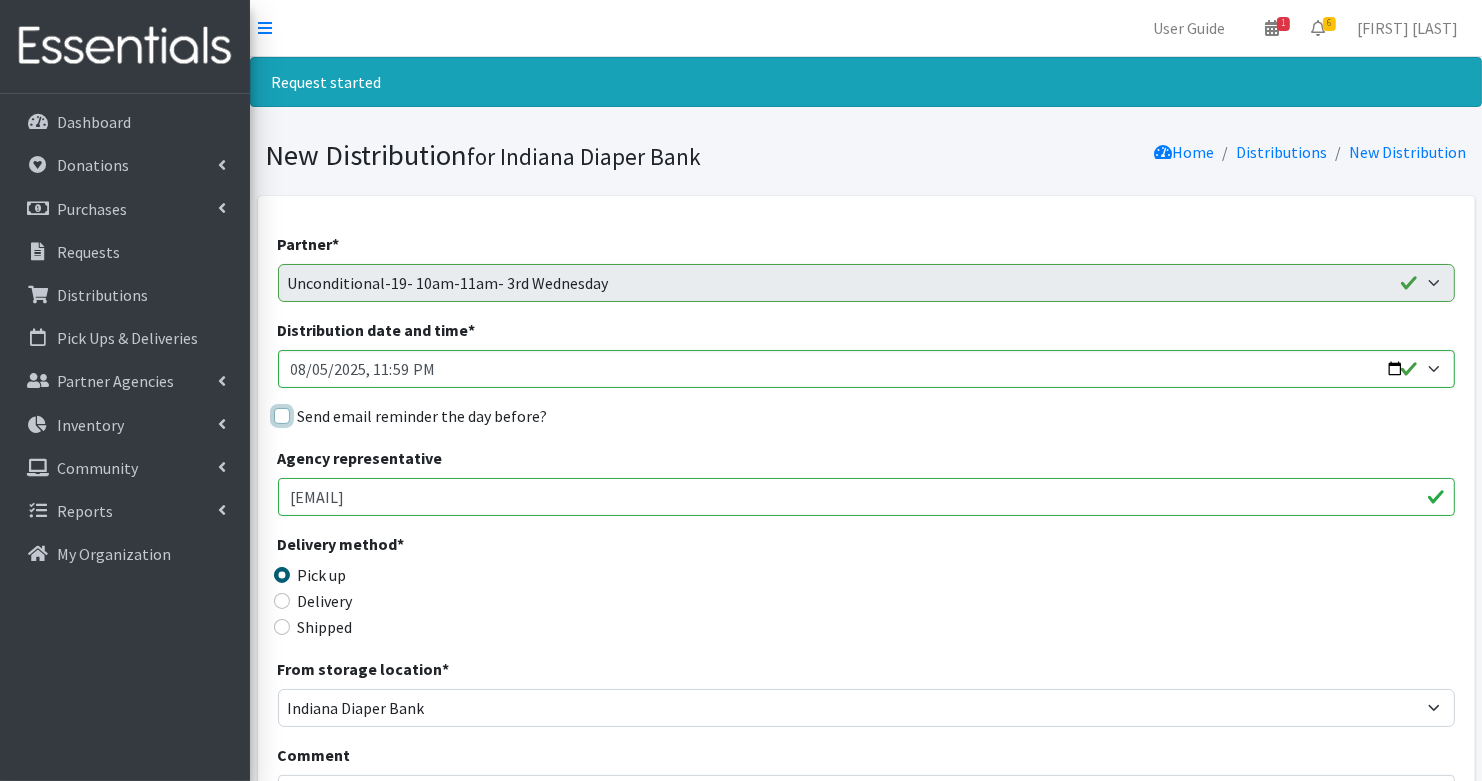 click on "Send email reminder the day before?" at bounding box center [282, 416] 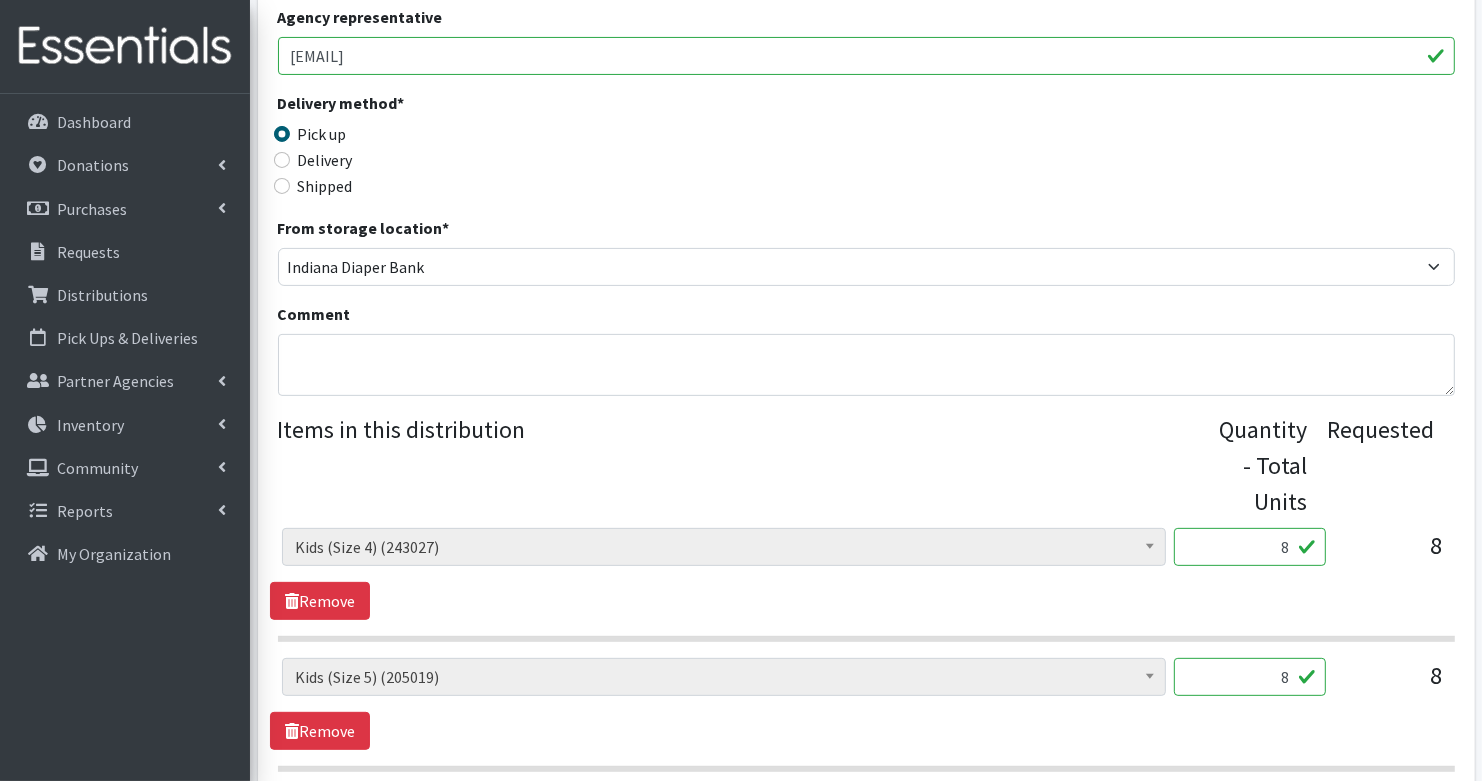 scroll, scrollTop: 941, scrollLeft: 0, axis: vertical 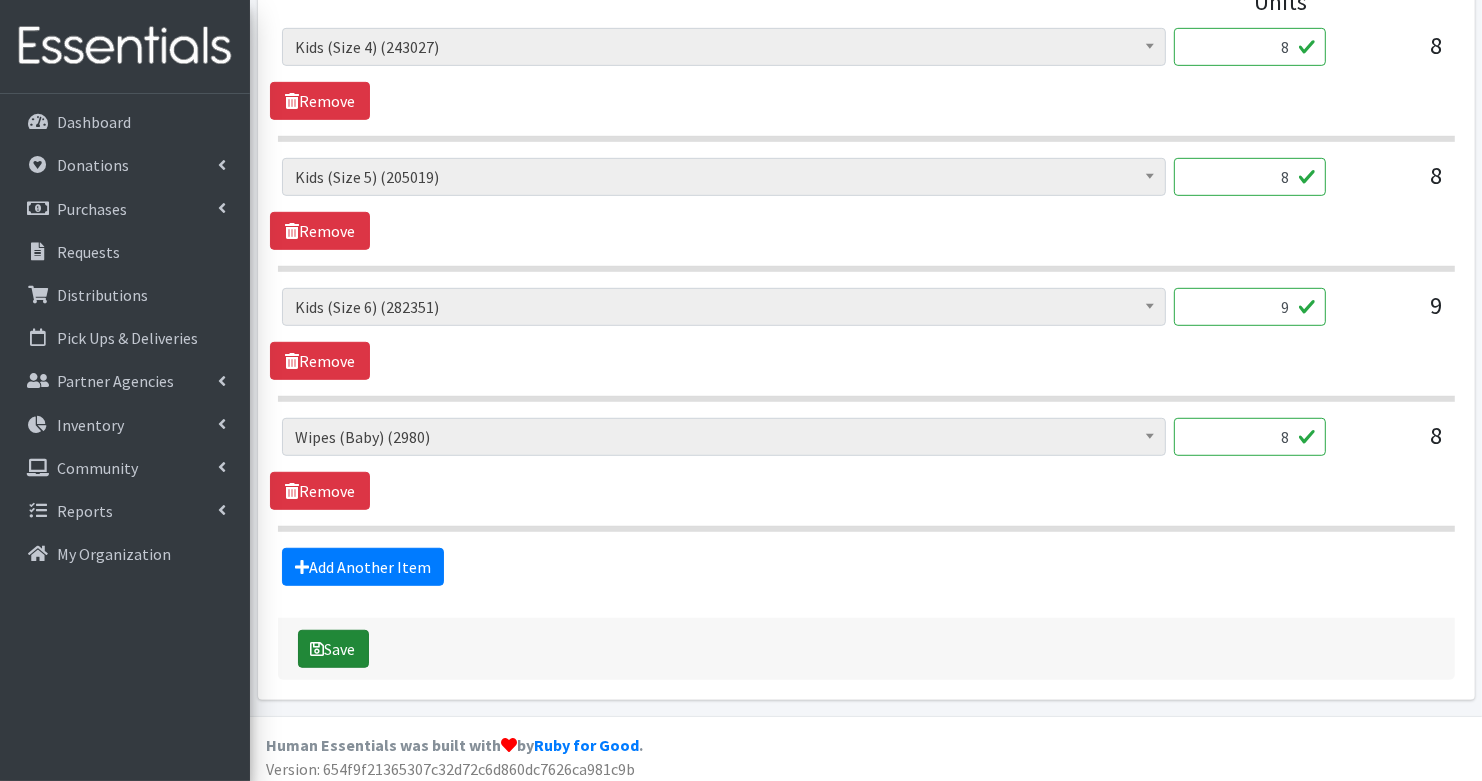 click on "Save" at bounding box center [333, 649] 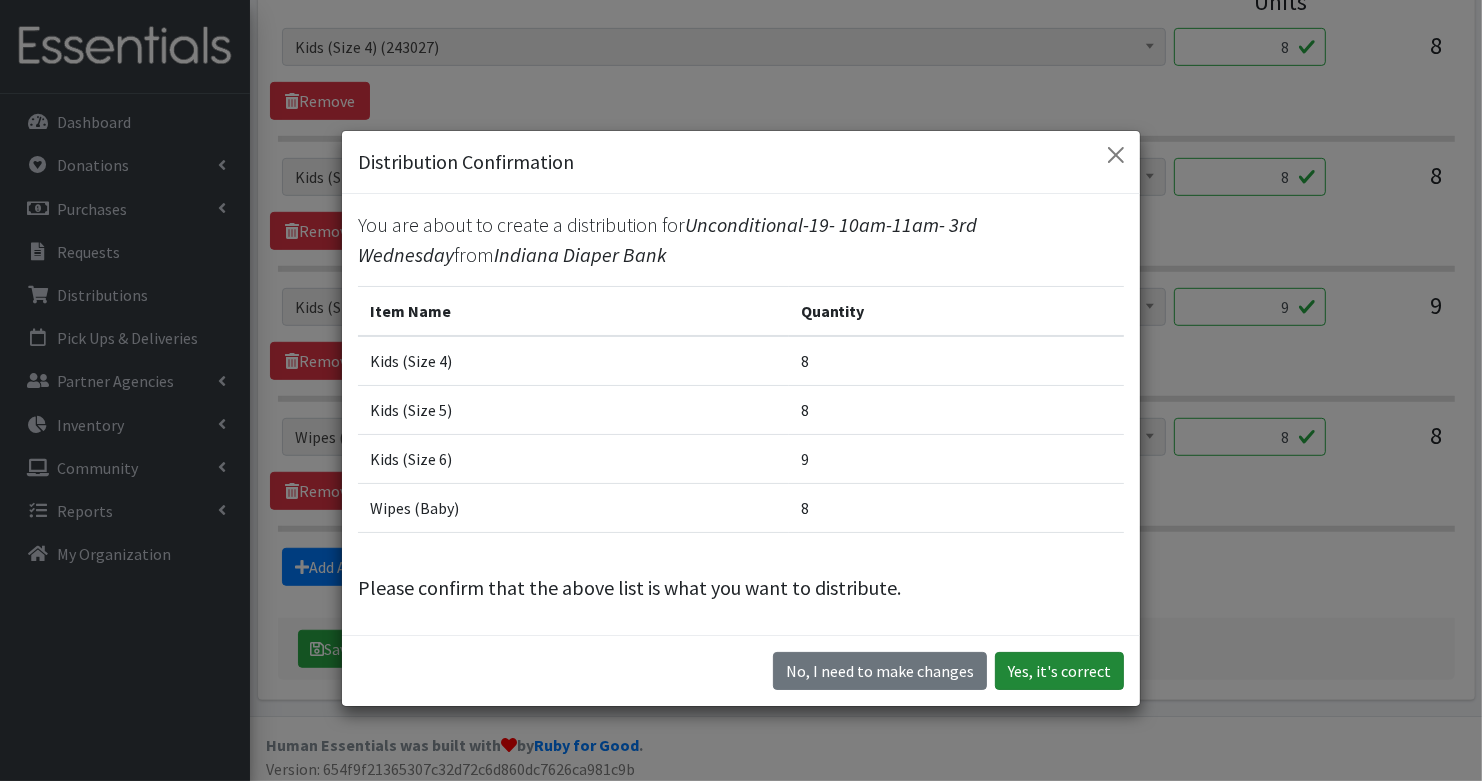 click on "Yes, it's correct" at bounding box center [1059, 671] 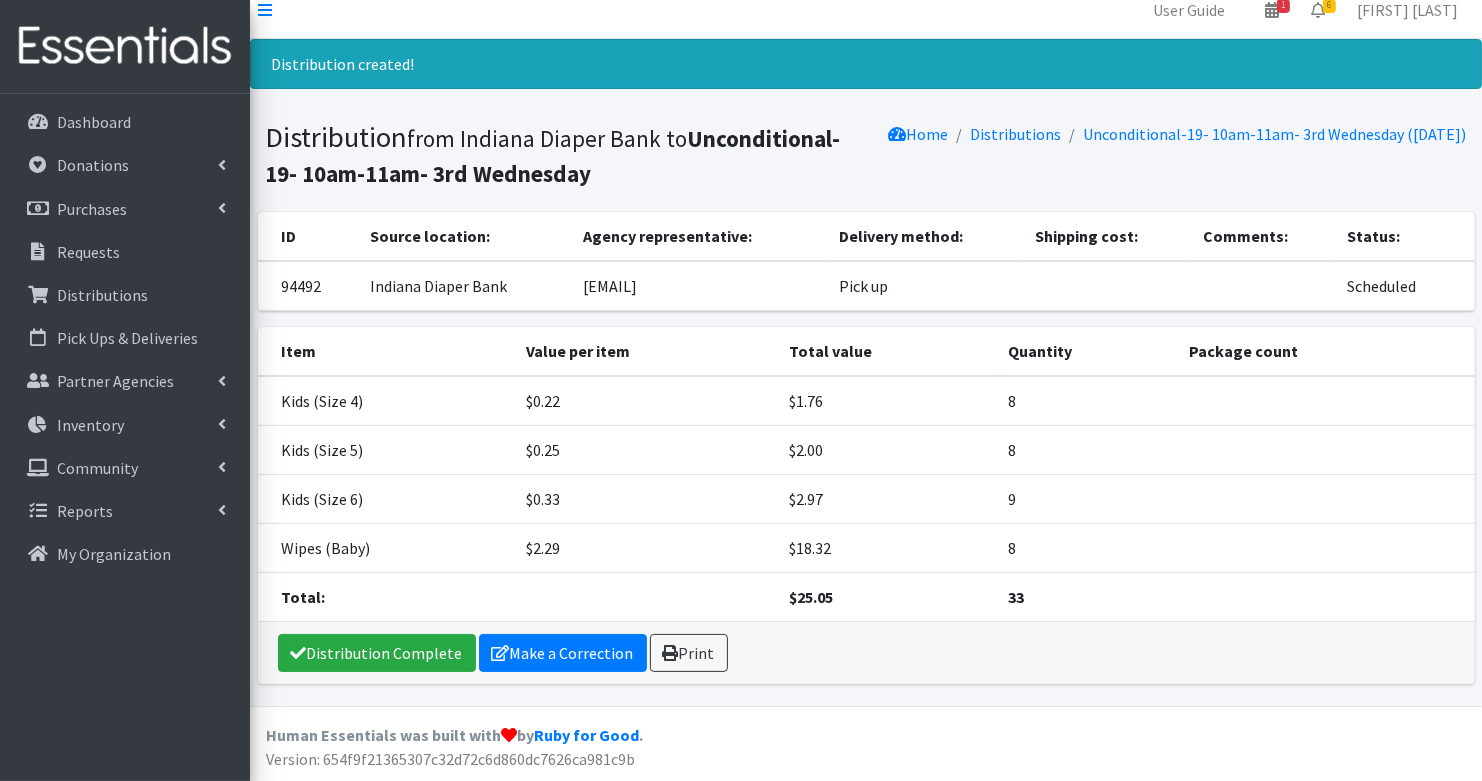 scroll, scrollTop: 0, scrollLeft: 0, axis: both 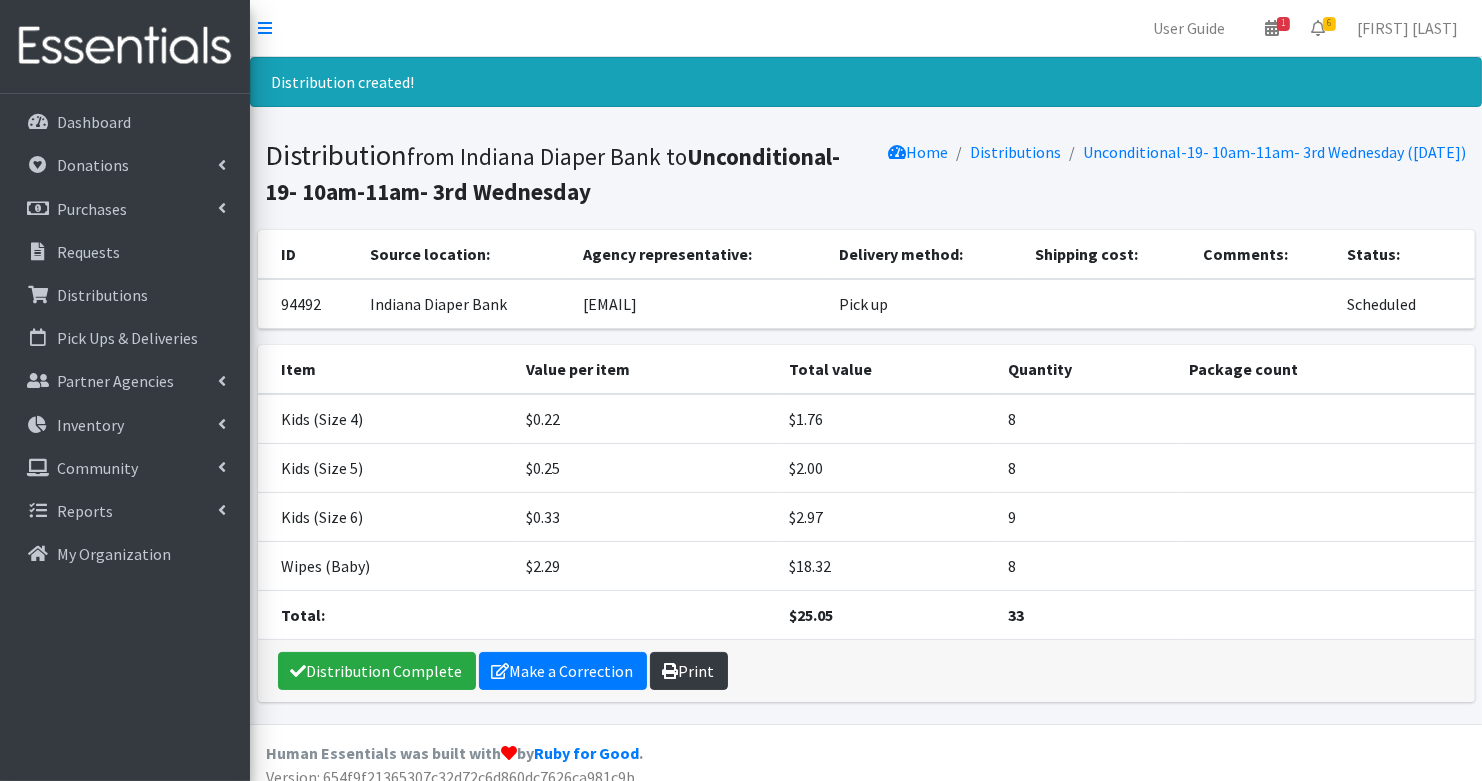 click on "Print" at bounding box center [689, 671] 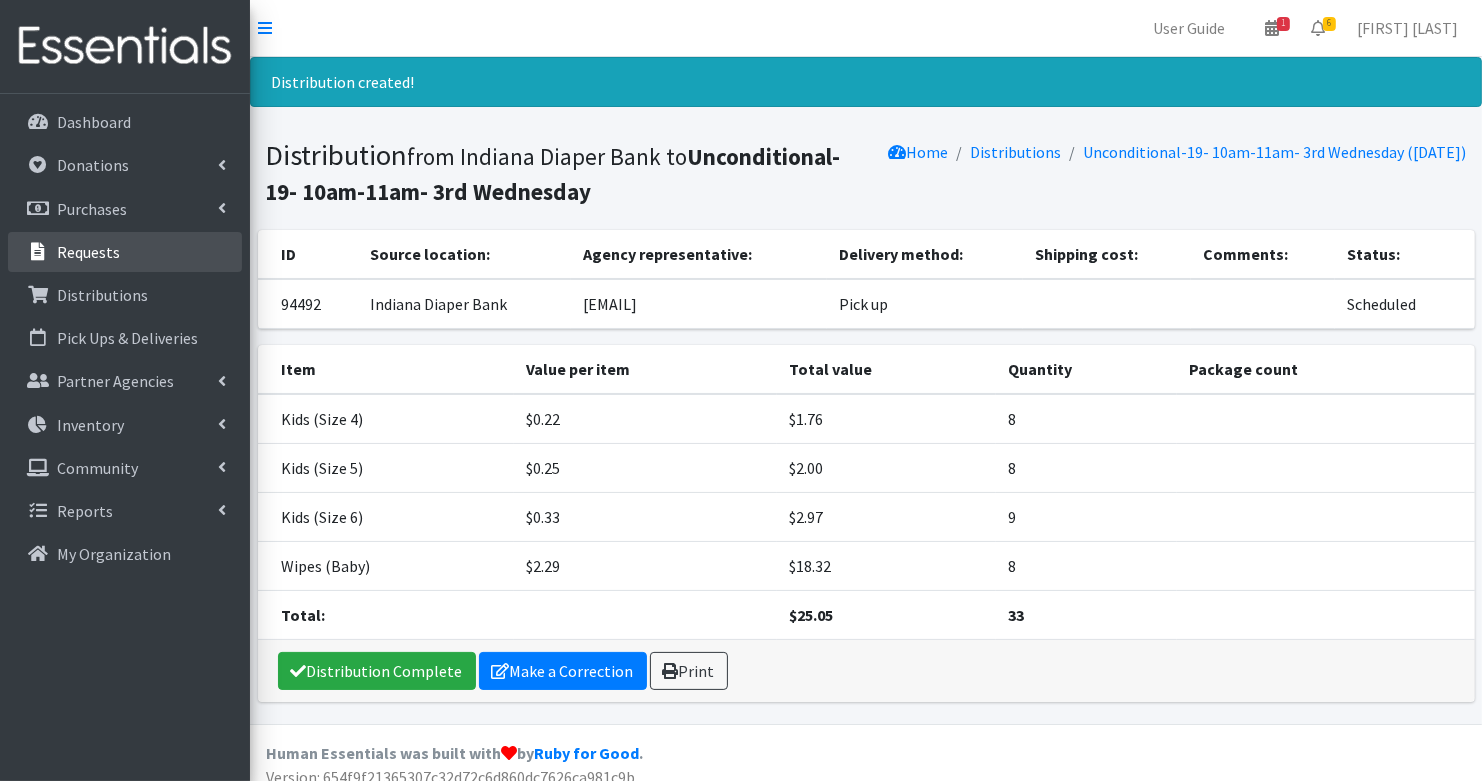 click on "Requests" at bounding box center (88, 252) 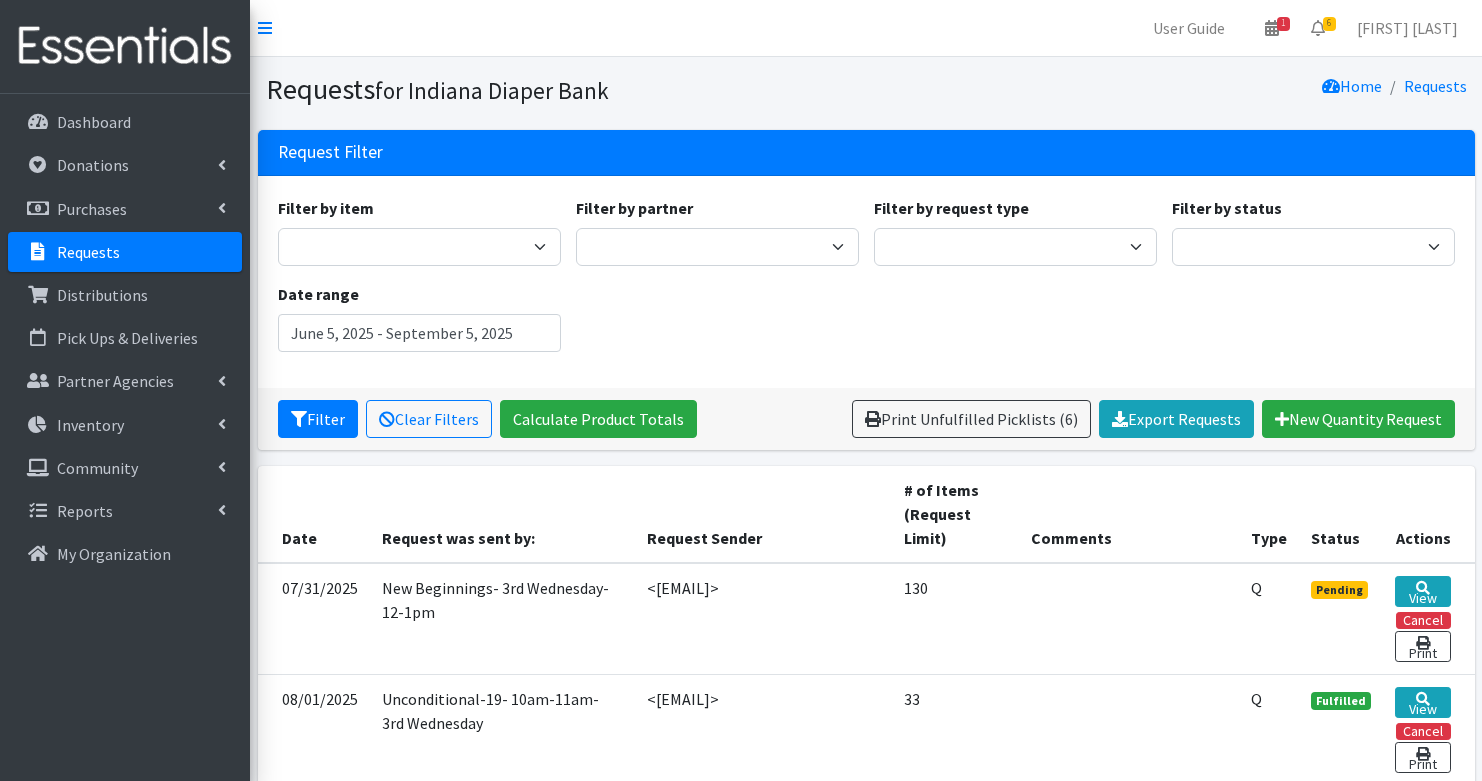 scroll, scrollTop: 0, scrollLeft: 0, axis: both 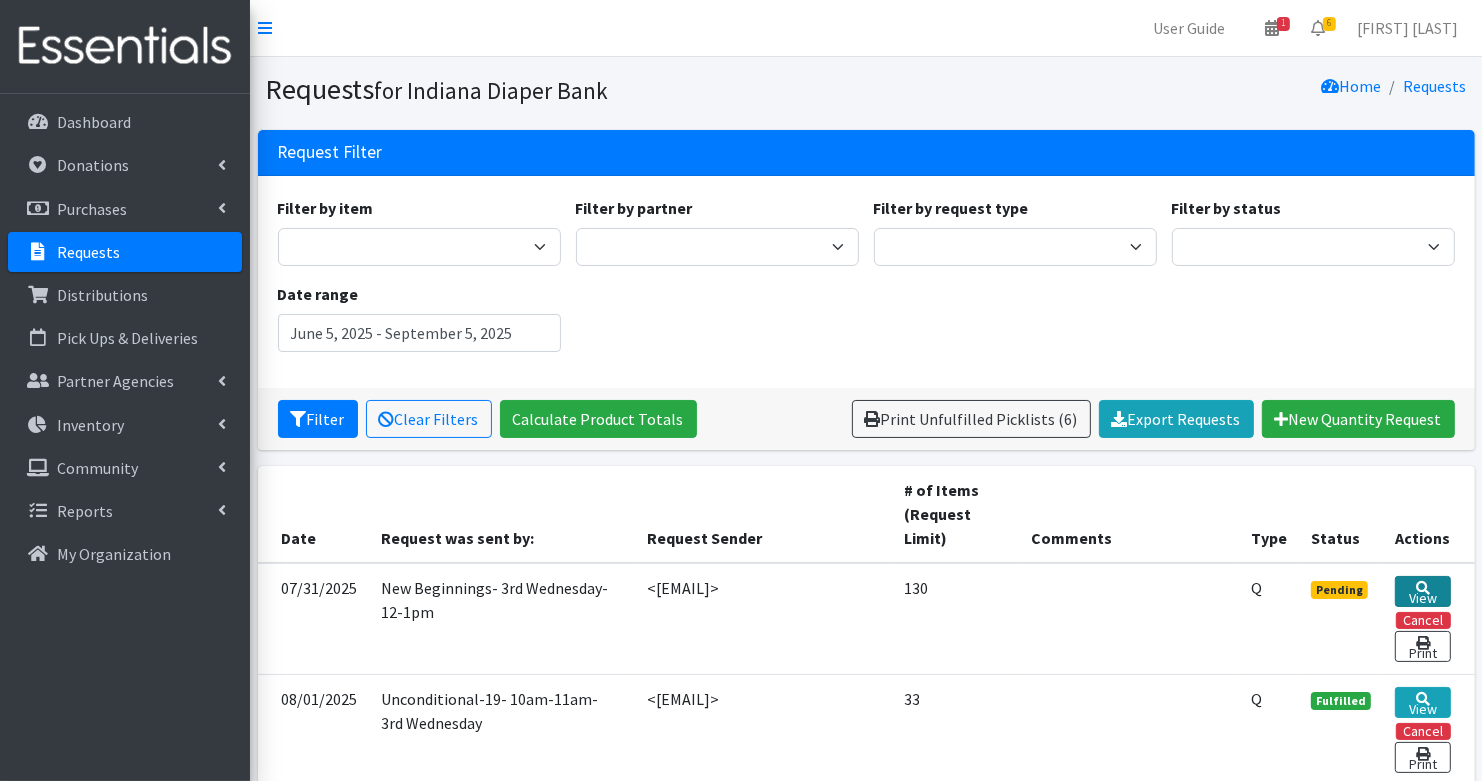 click at bounding box center [1423, 588] 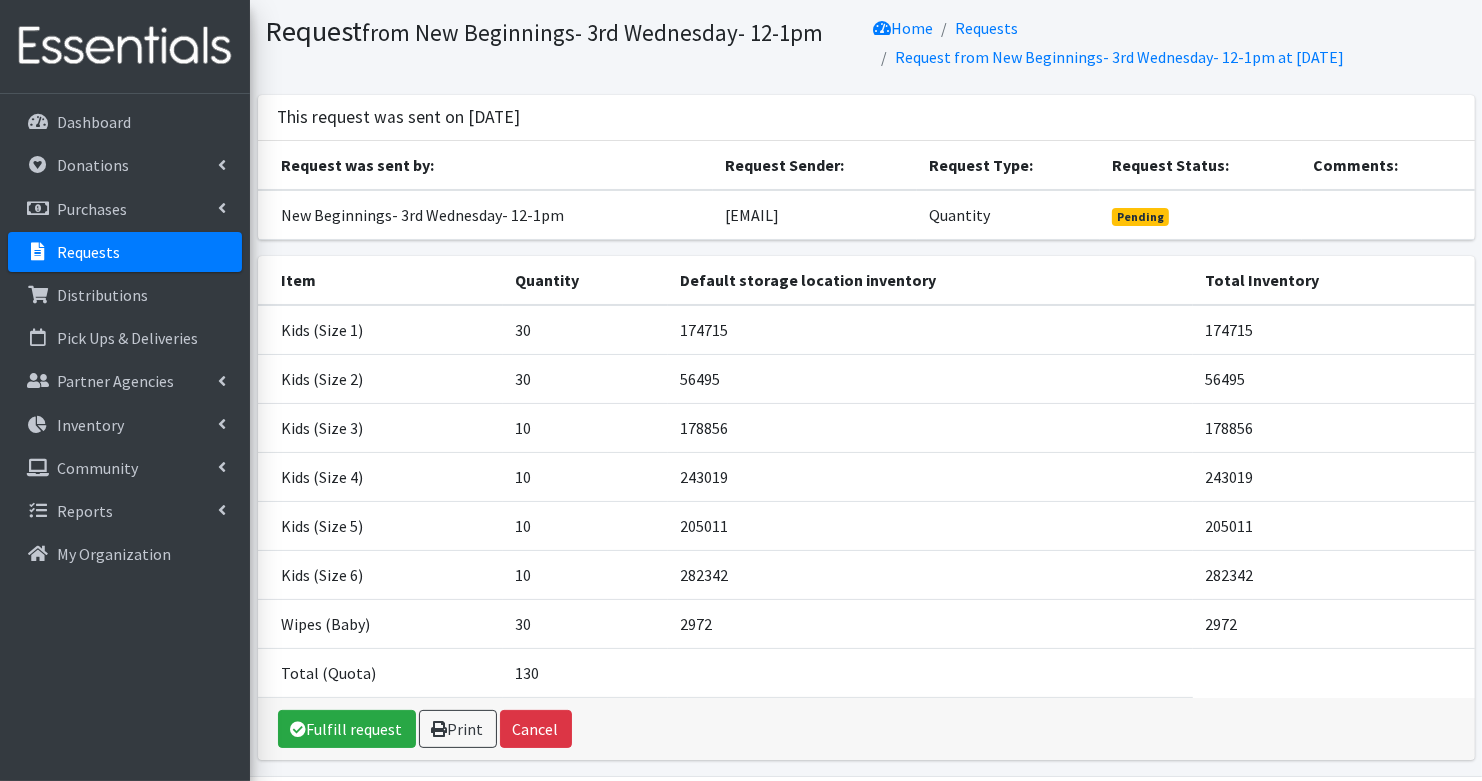 scroll, scrollTop: 121, scrollLeft: 0, axis: vertical 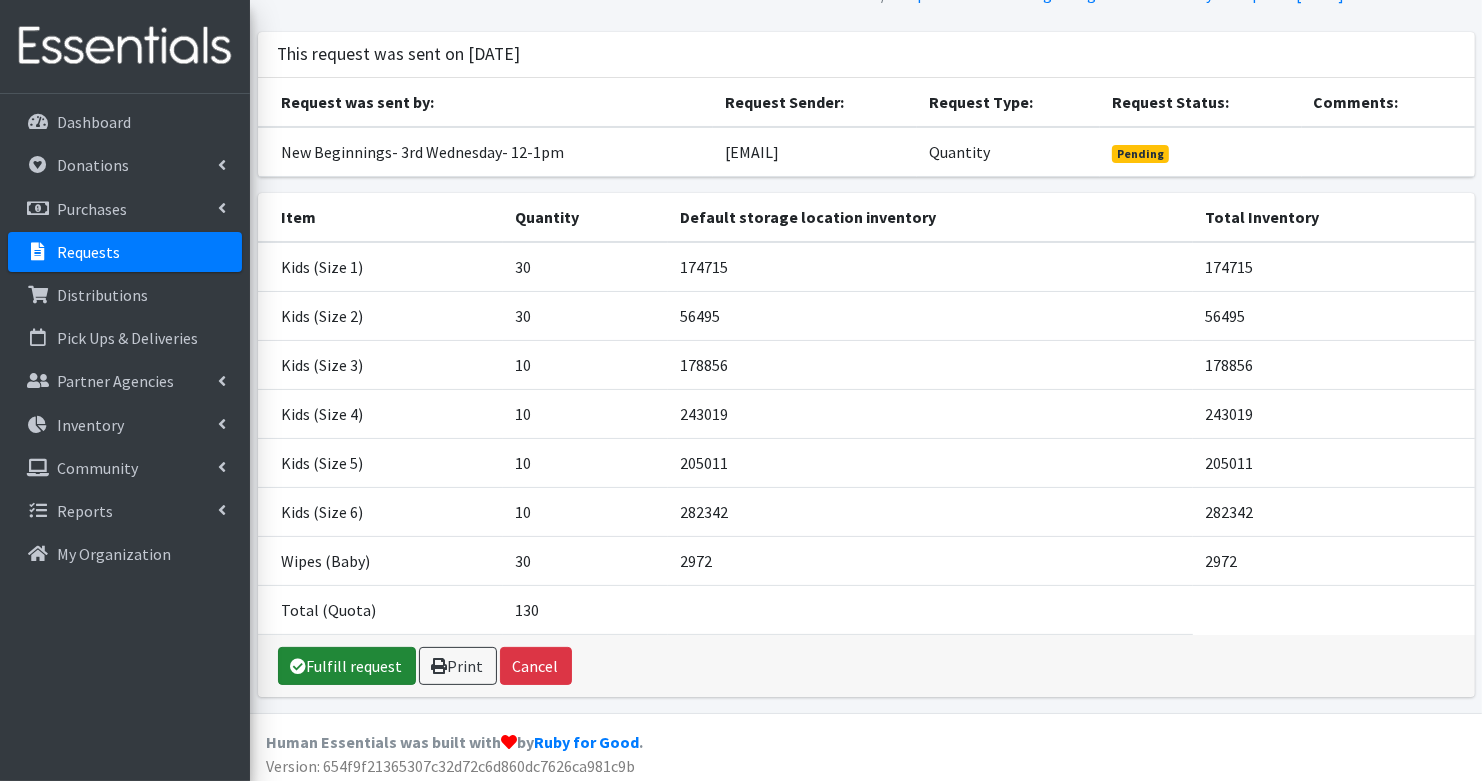 click on "Fulfill request" at bounding box center [347, 666] 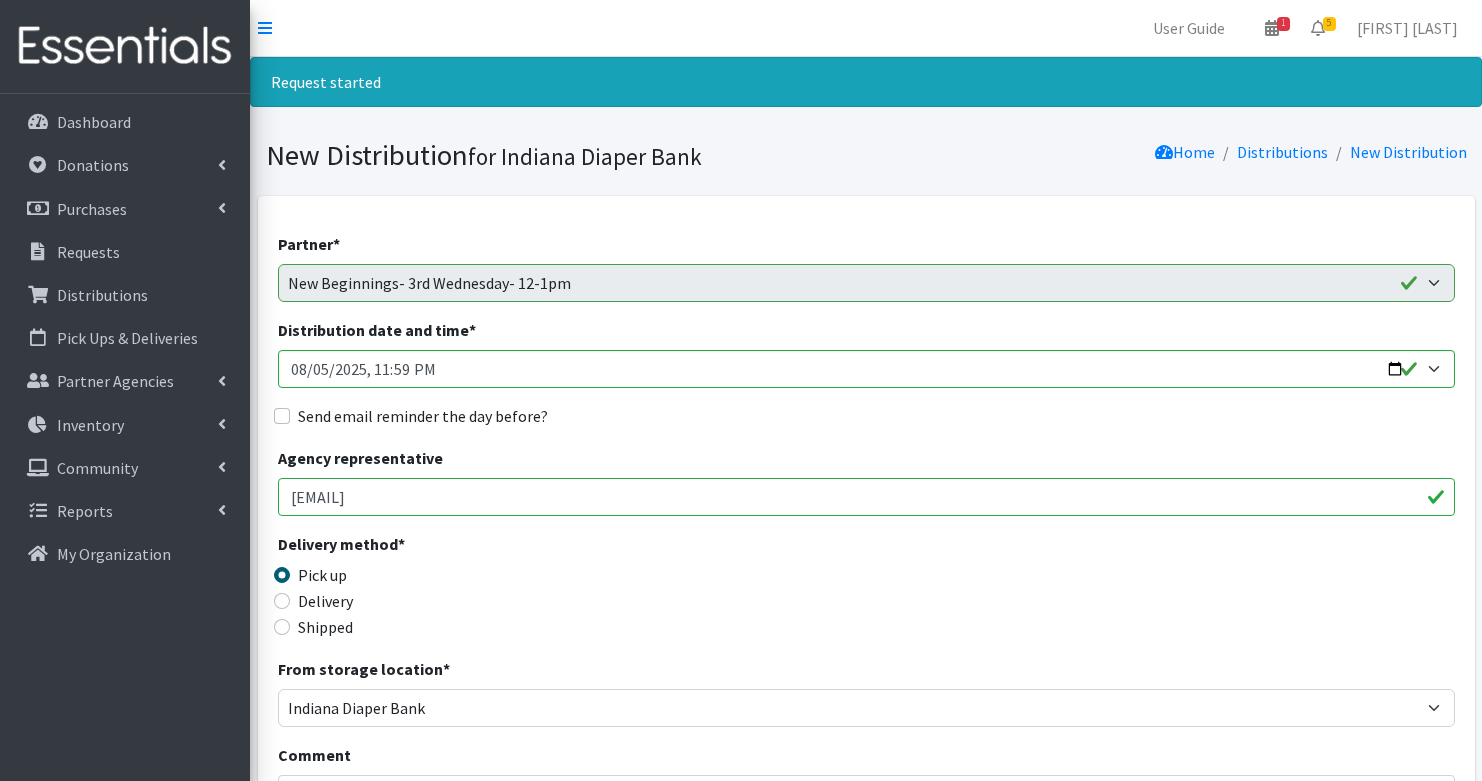 scroll, scrollTop: 0, scrollLeft: 0, axis: both 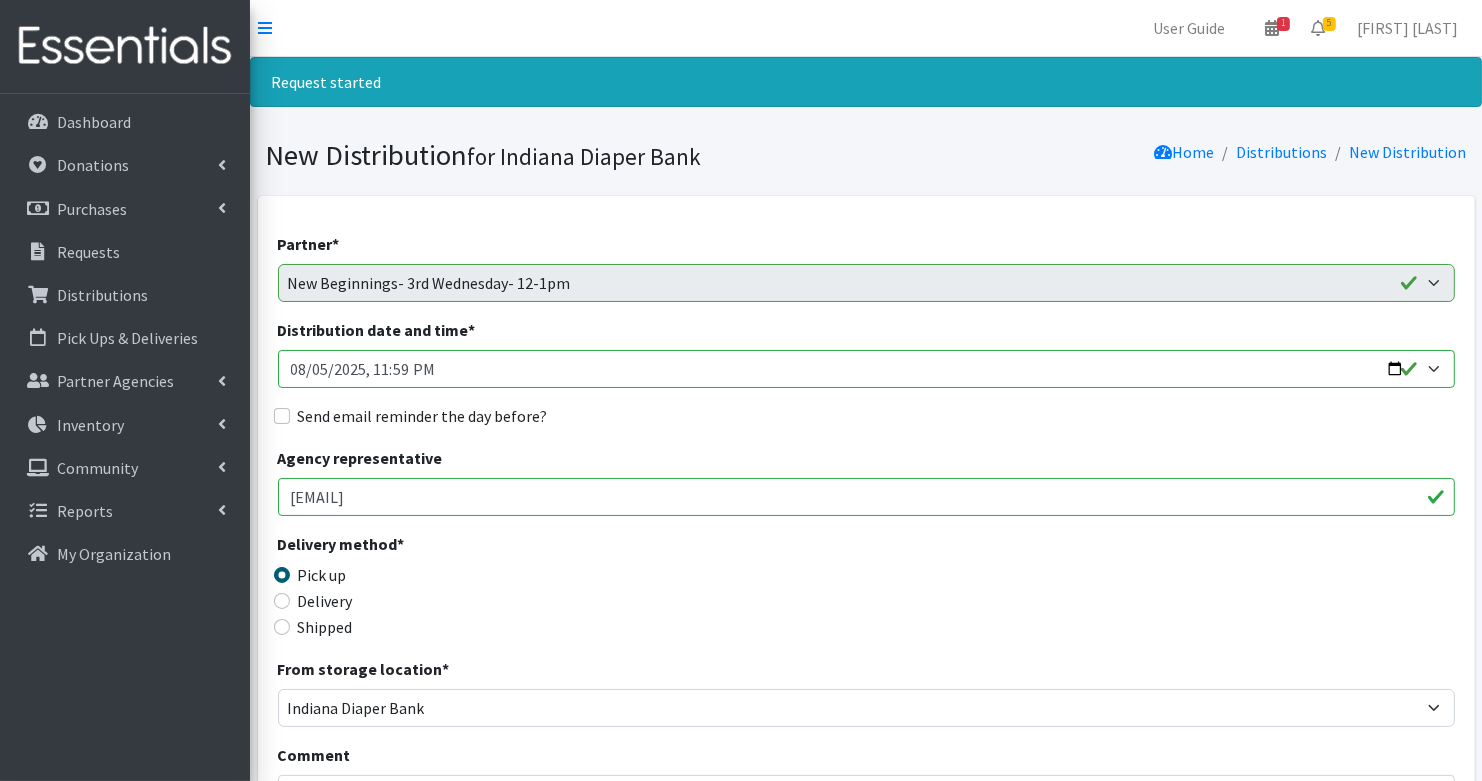 click on "Distribution date and time  *" at bounding box center [866, 369] 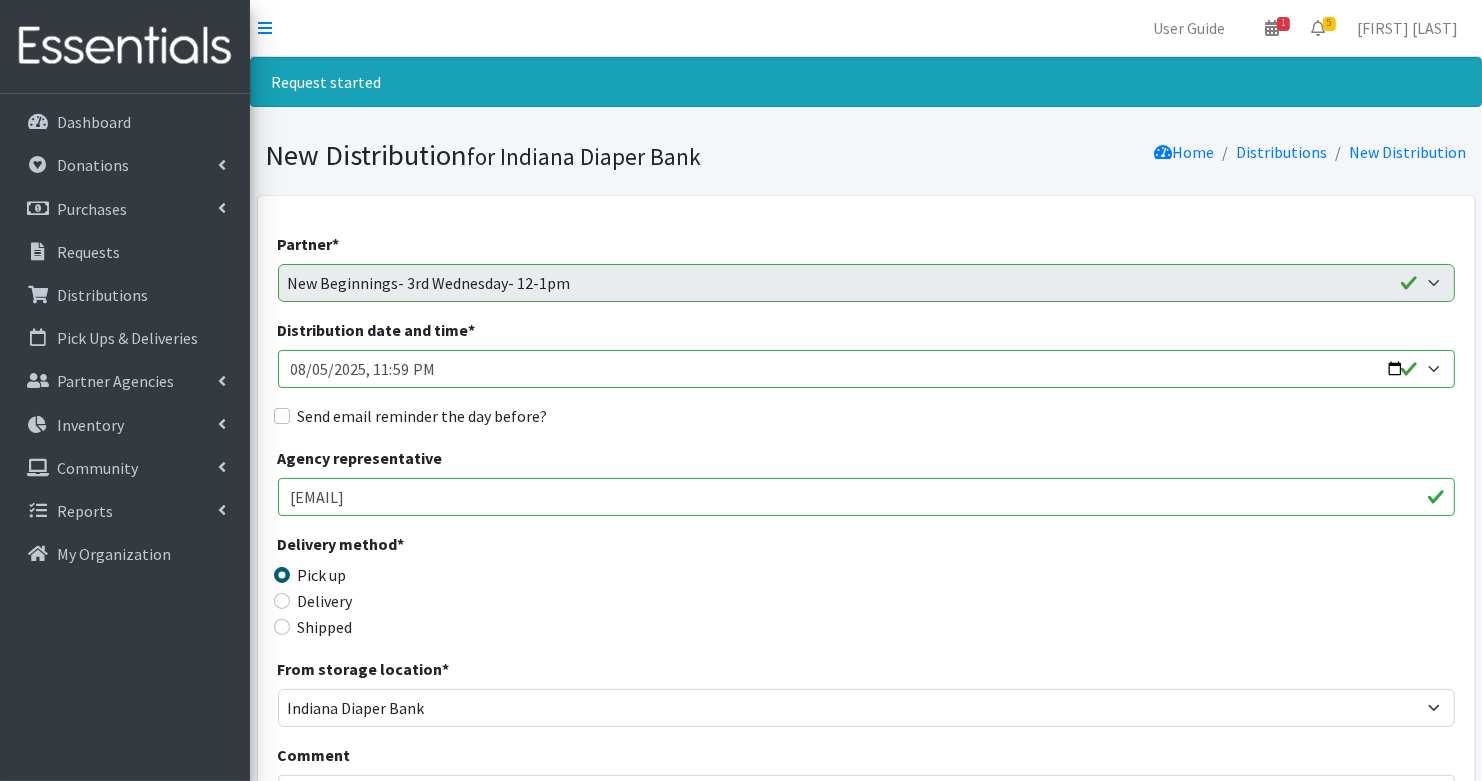 click on "Distribution date and time  *" at bounding box center (866, 369) 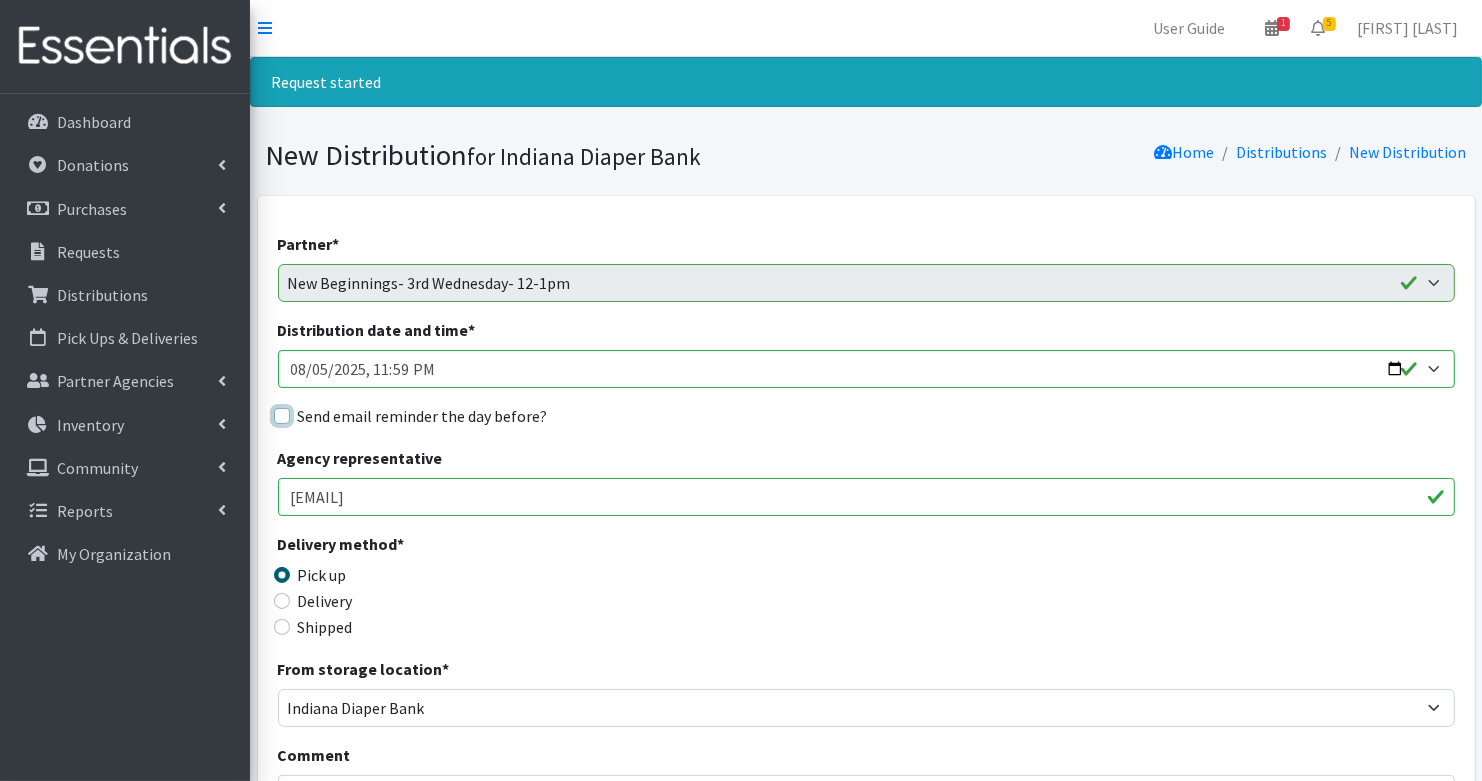 click on "Send email reminder the day before?" at bounding box center (282, 416) 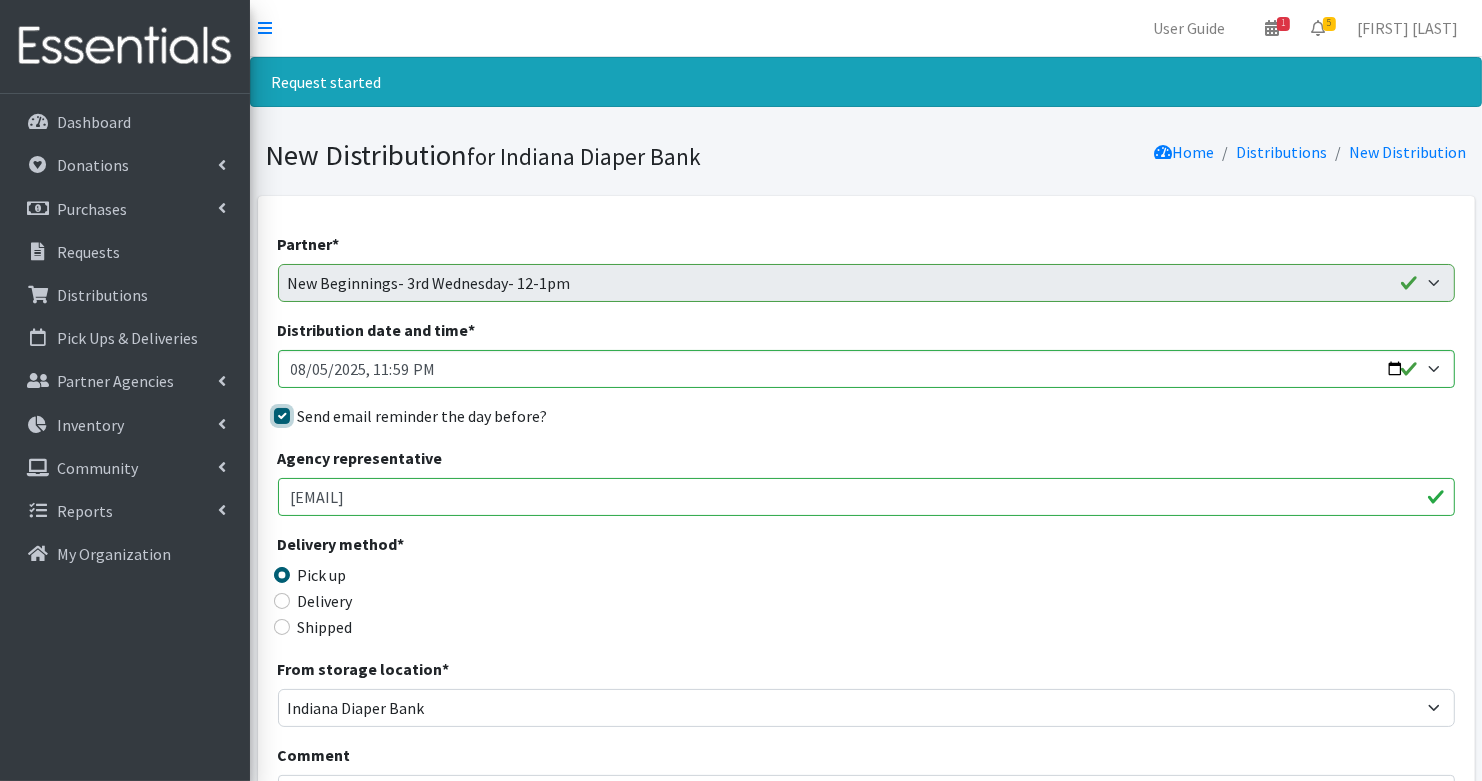 scroll, scrollTop: 1327, scrollLeft: 0, axis: vertical 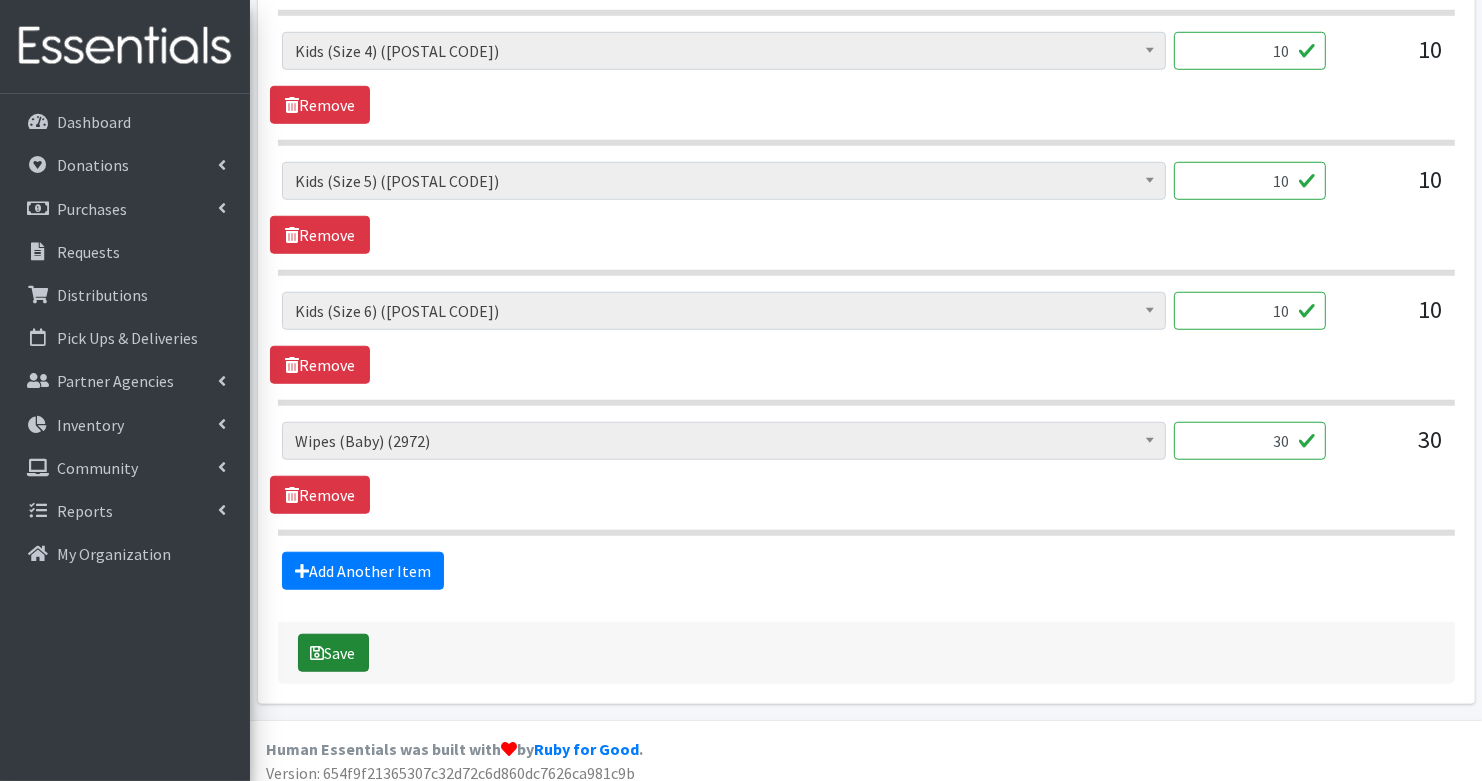 click on "Save" at bounding box center [333, 653] 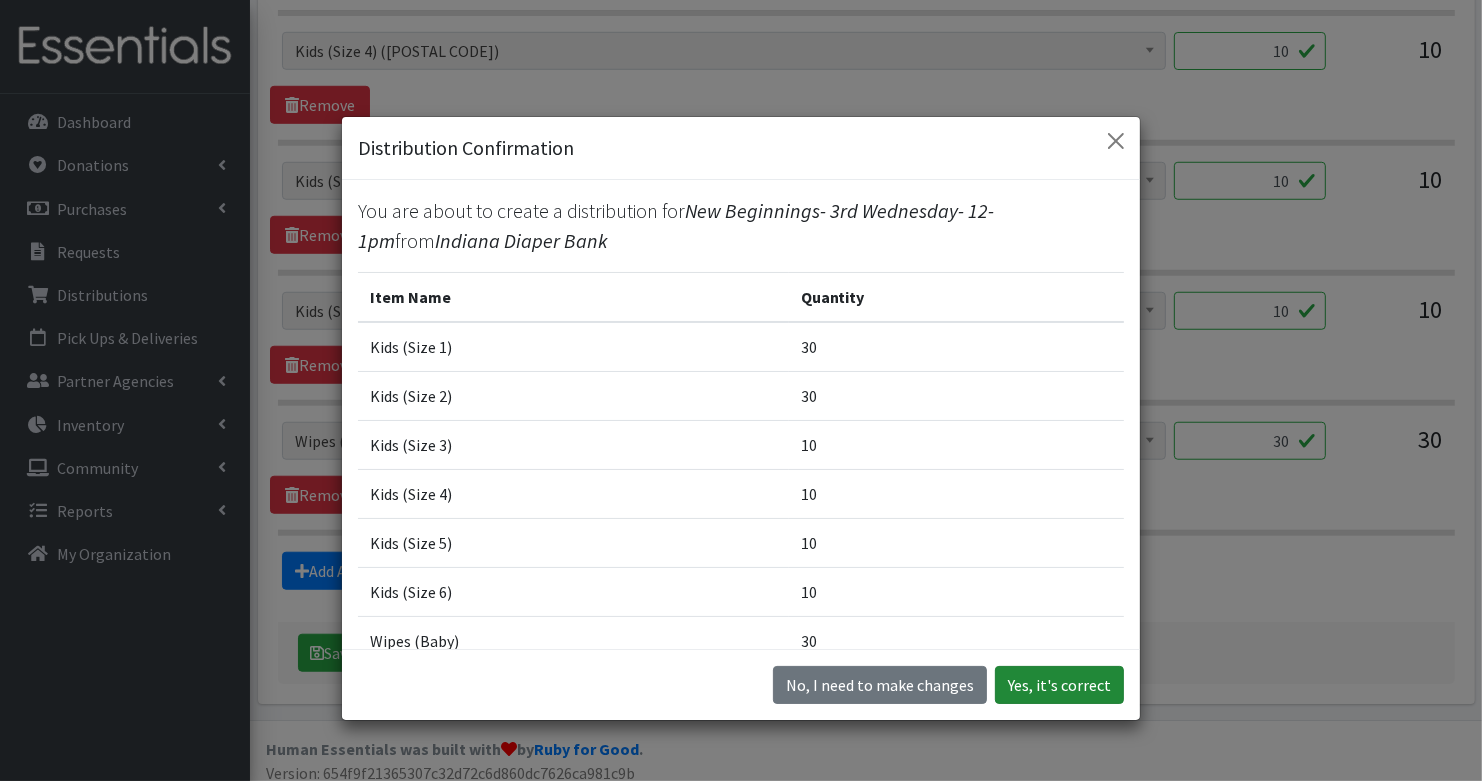 click on "Yes, it's correct" at bounding box center [1059, 685] 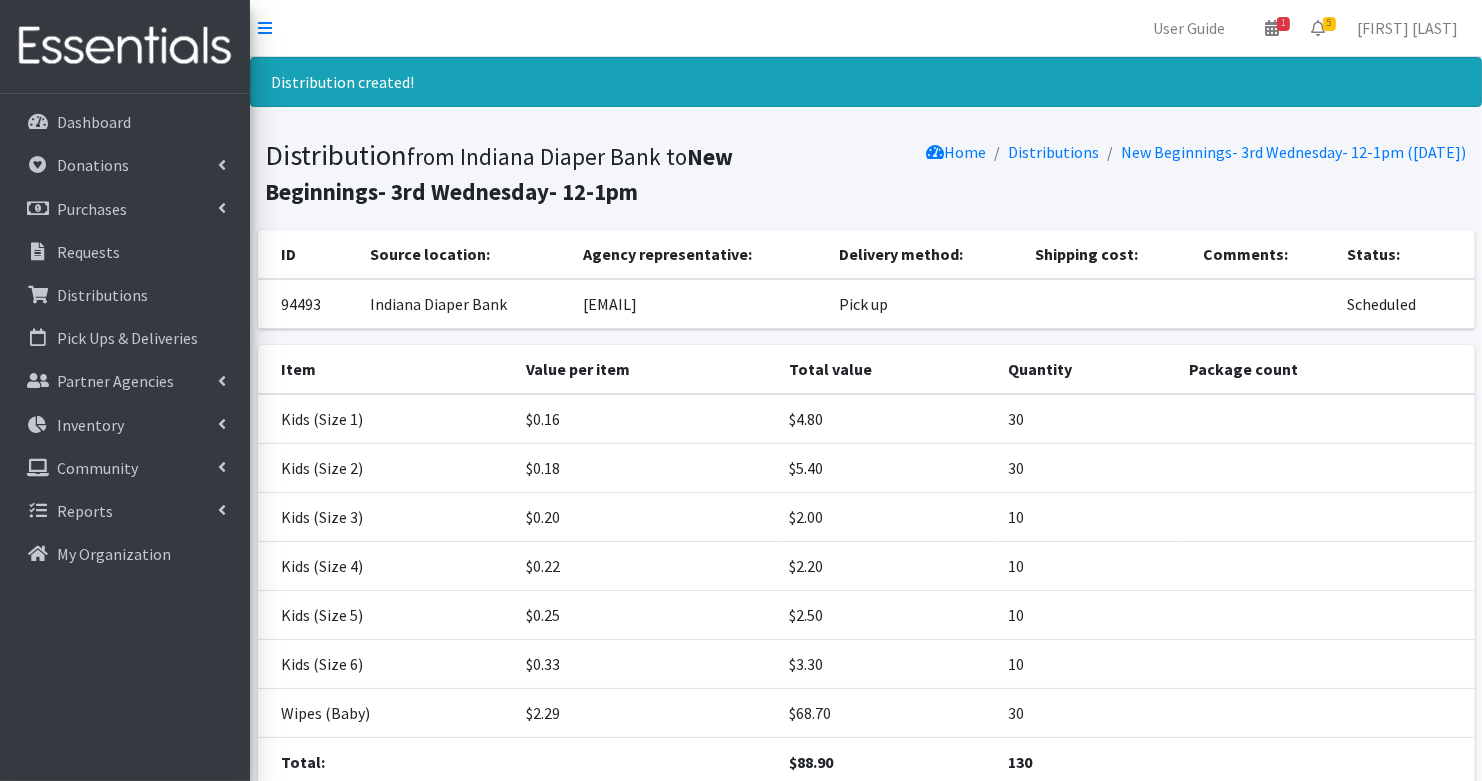 scroll, scrollTop: 152, scrollLeft: 0, axis: vertical 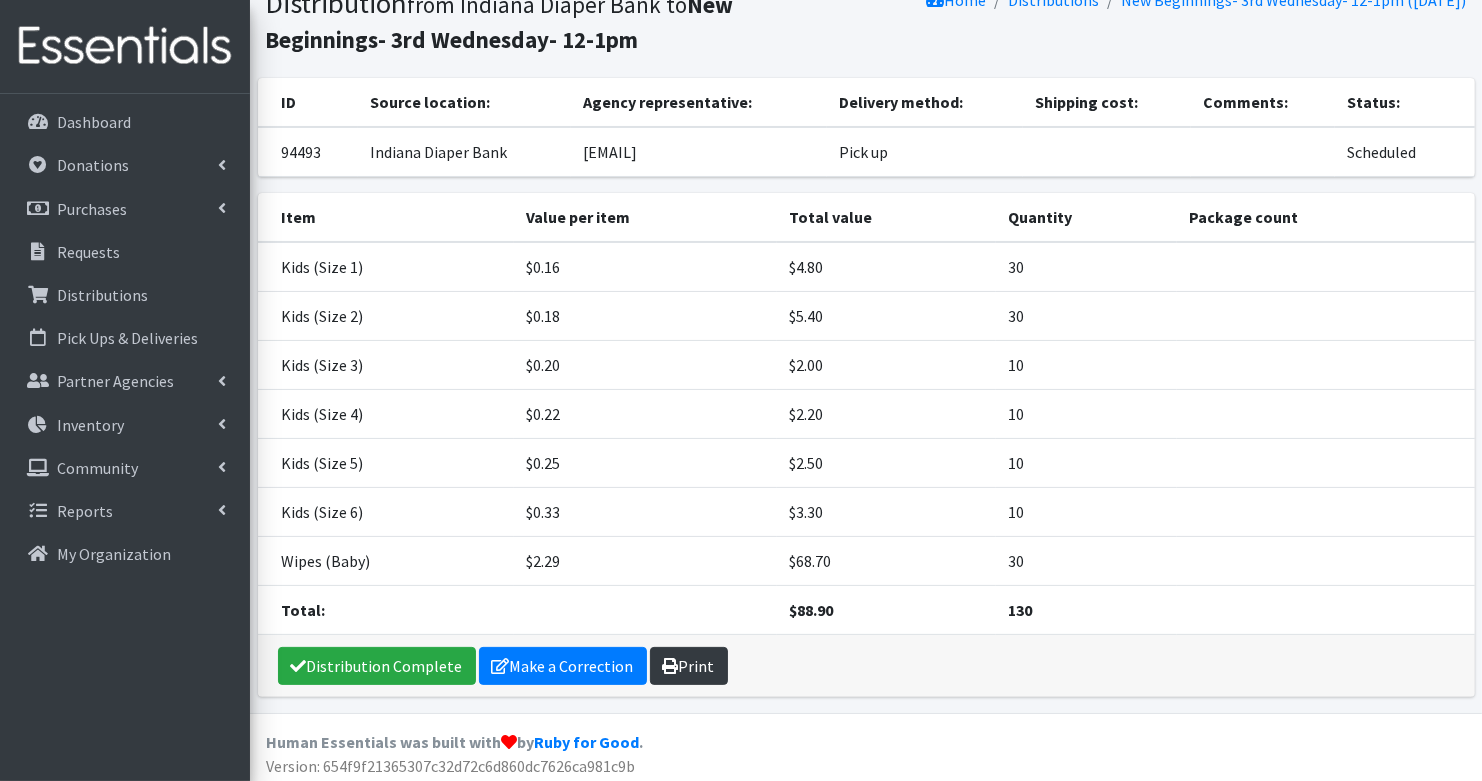 click on "Print" at bounding box center (689, 666) 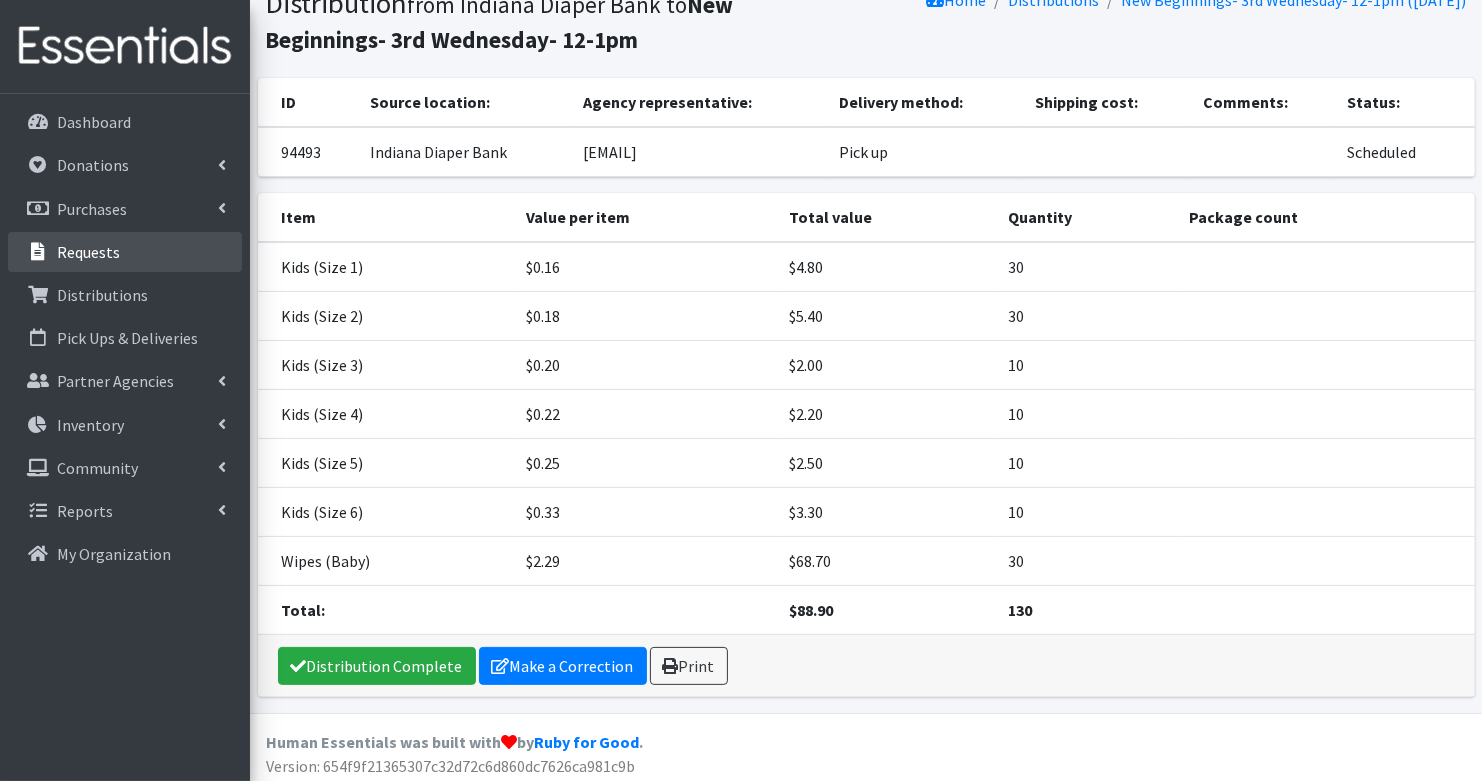 click on "Requests" at bounding box center [88, 252] 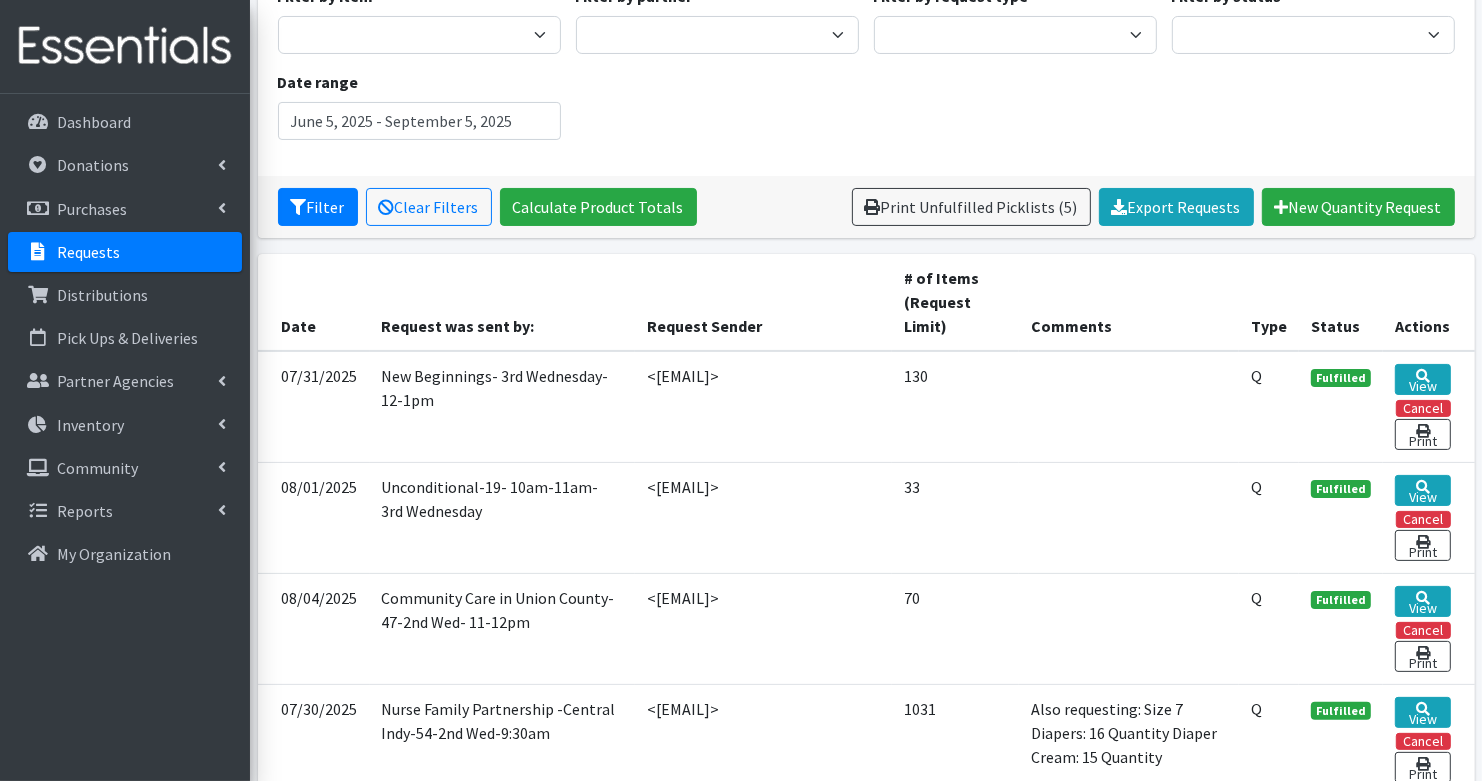 scroll, scrollTop: 204, scrollLeft: 0, axis: vertical 